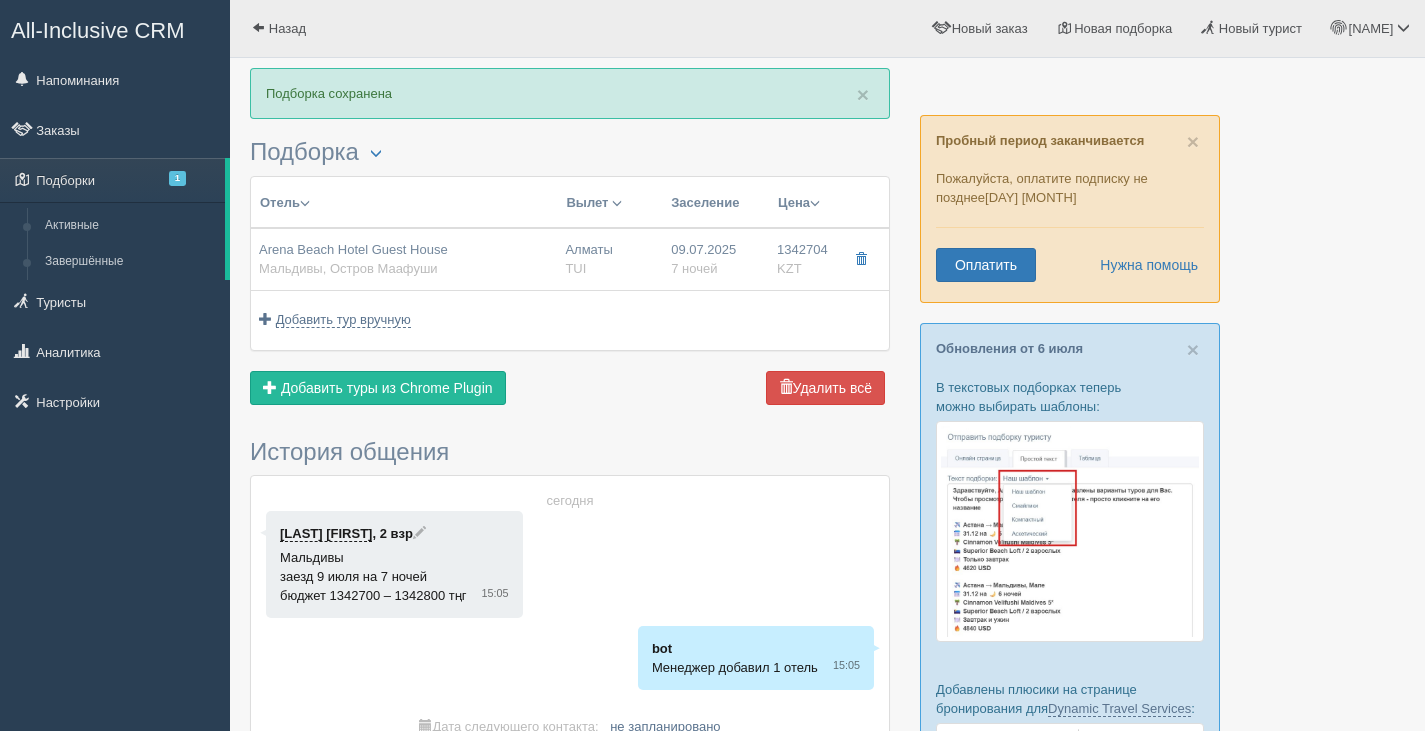 scroll, scrollTop: 0, scrollLeft: 0, axis: both 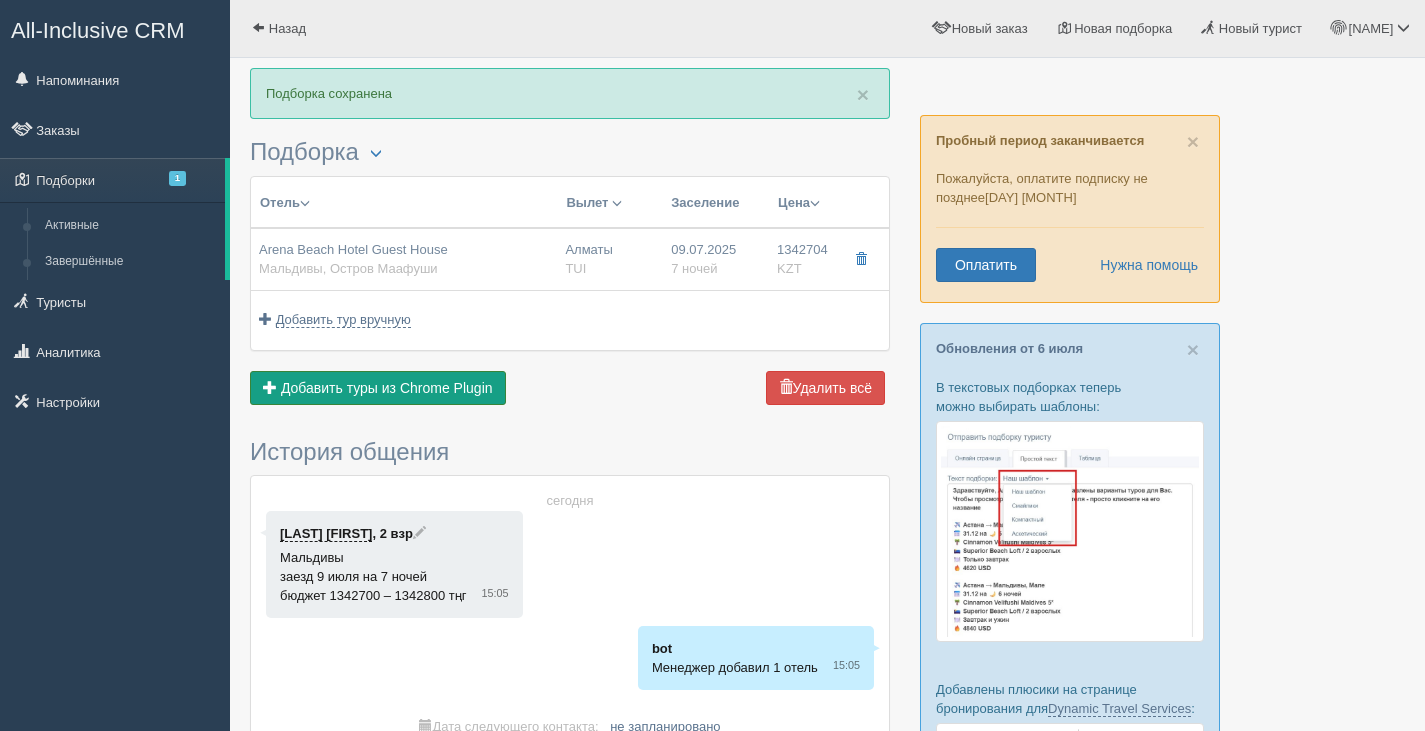 click on "Добавить туры из Chrome Plugin" at bounding box center (387, 388) 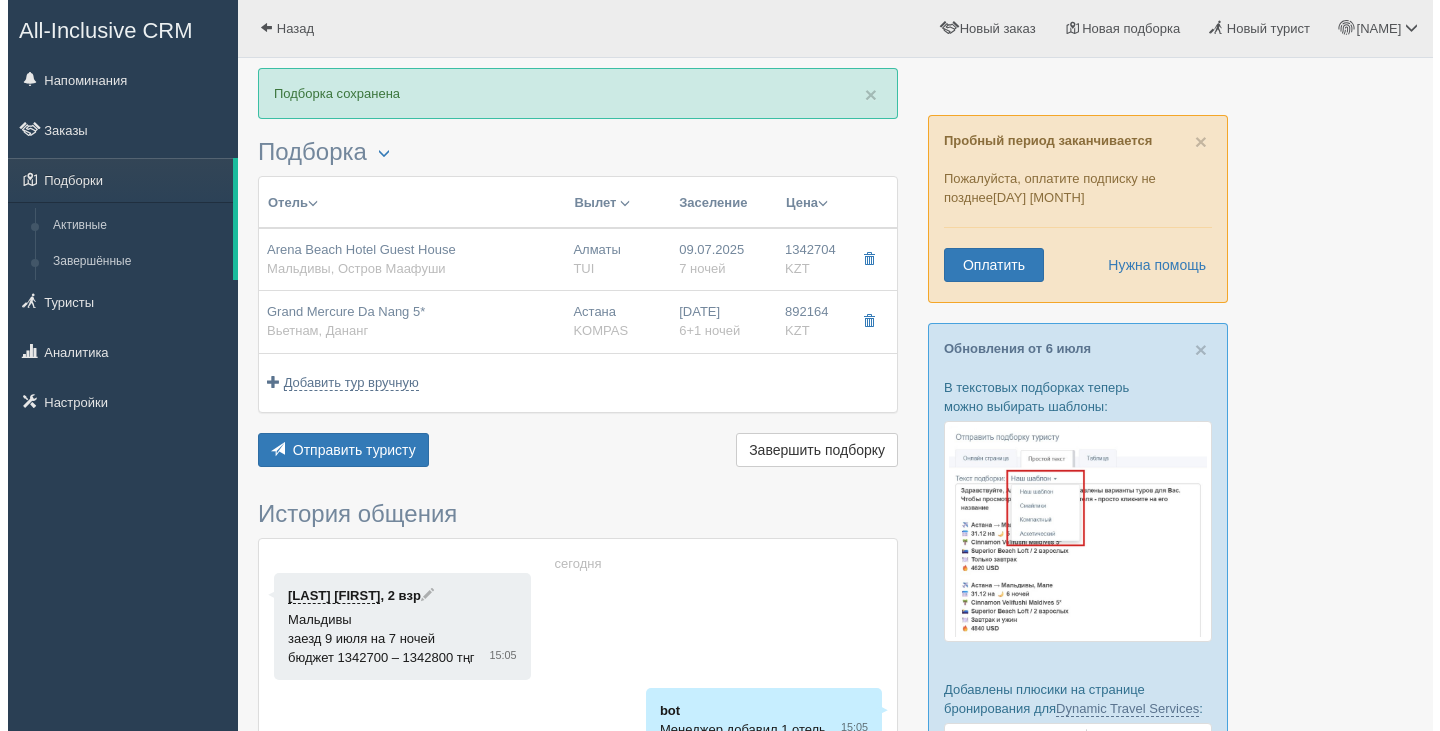 scroll, scrollTop: 0, scrollLeft: 0, axis: both 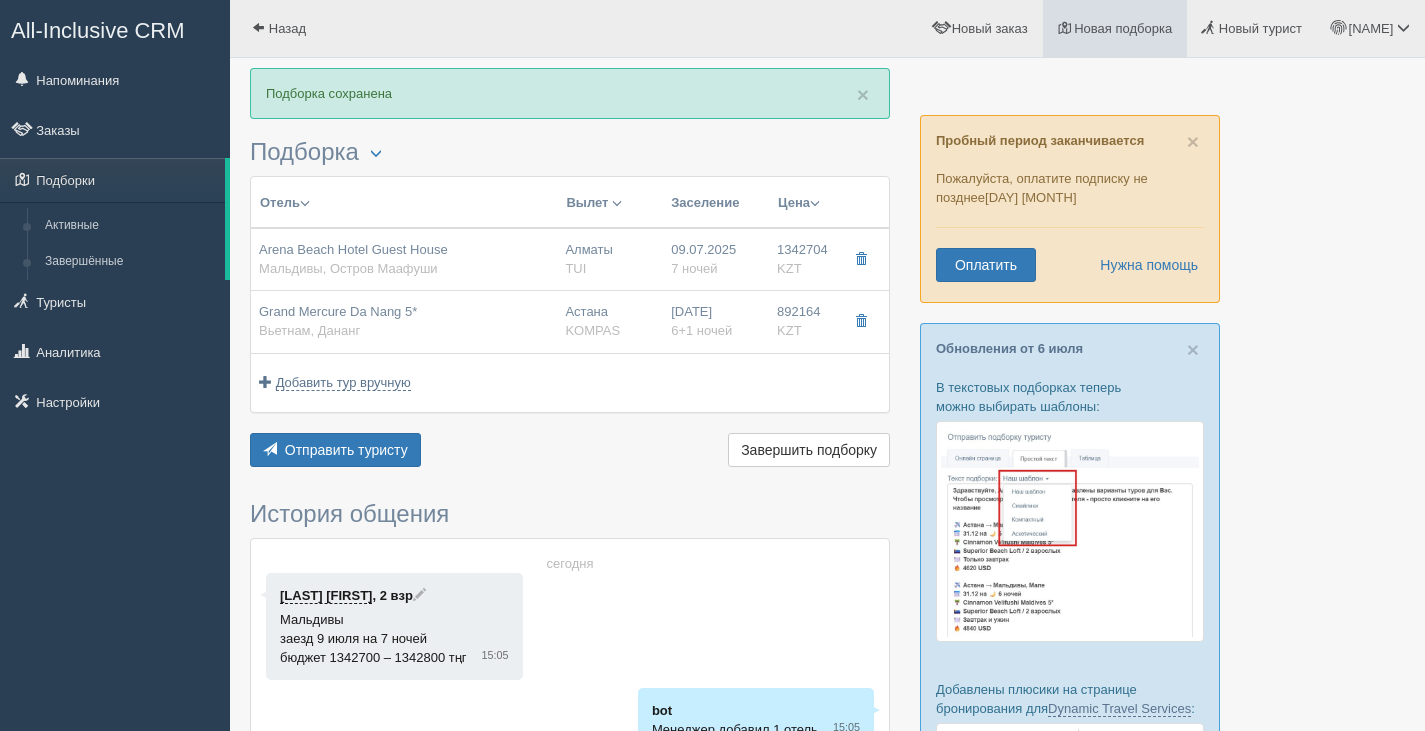 click on "Новая подборка" at bounding box center [1123, 28] 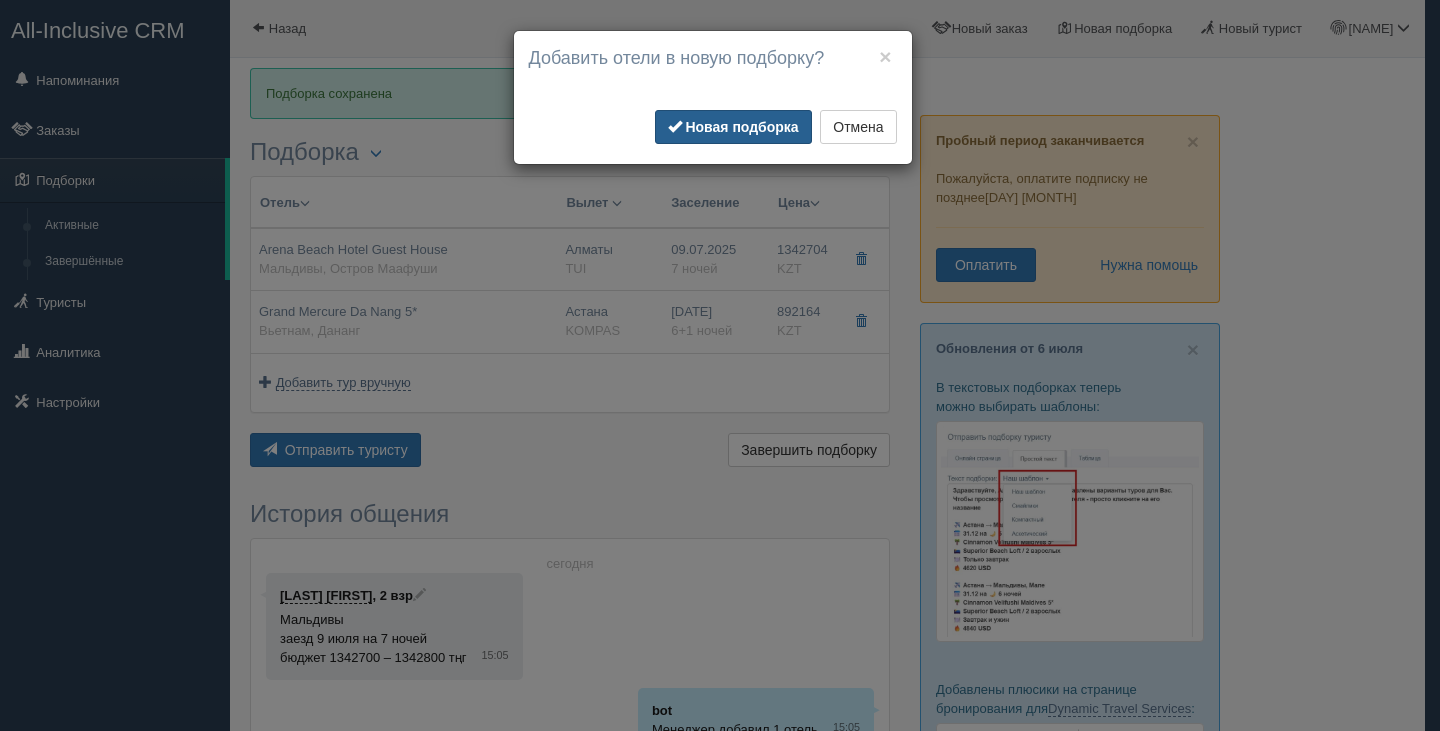 click on "Новая подборка" at bounding box center [741, 127] 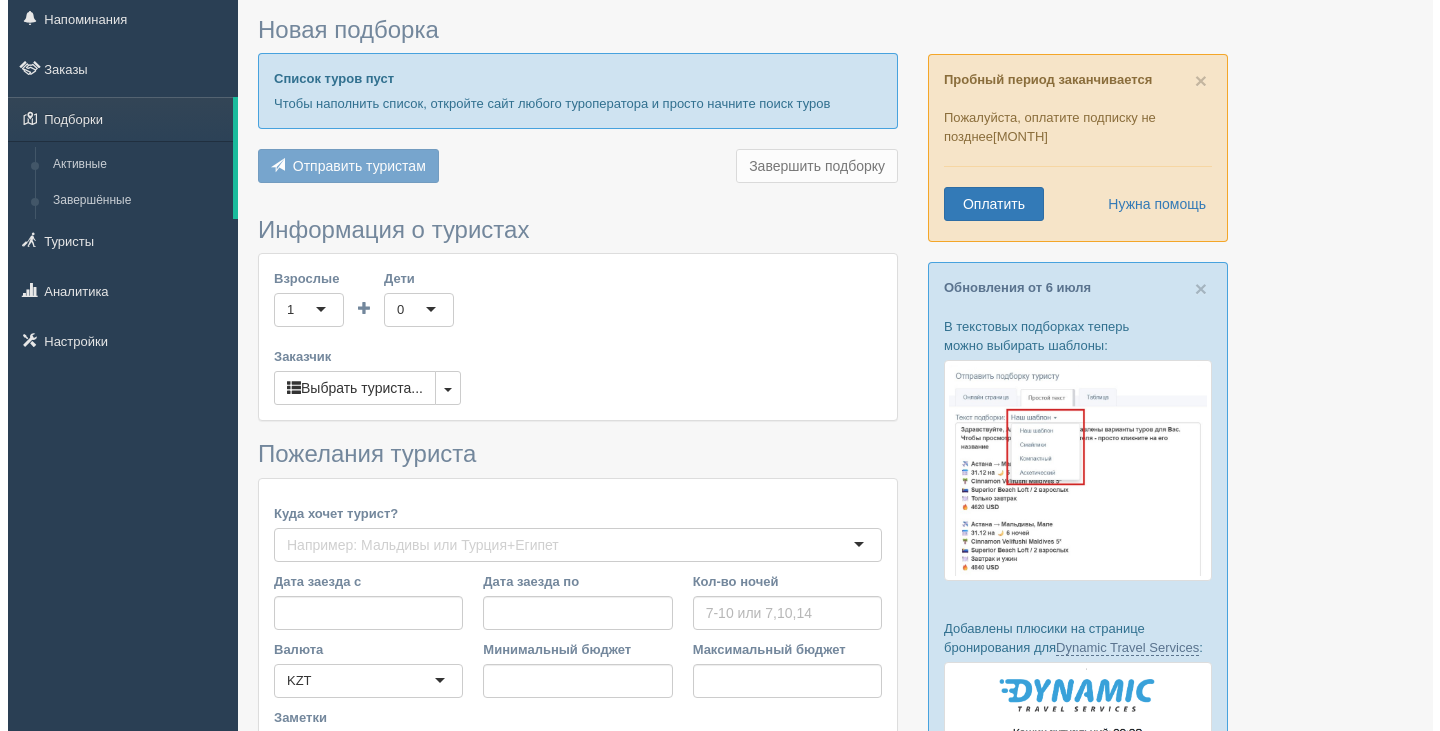 scroll, scrollTop: 100, scrollLeft: 0, axis: vertical 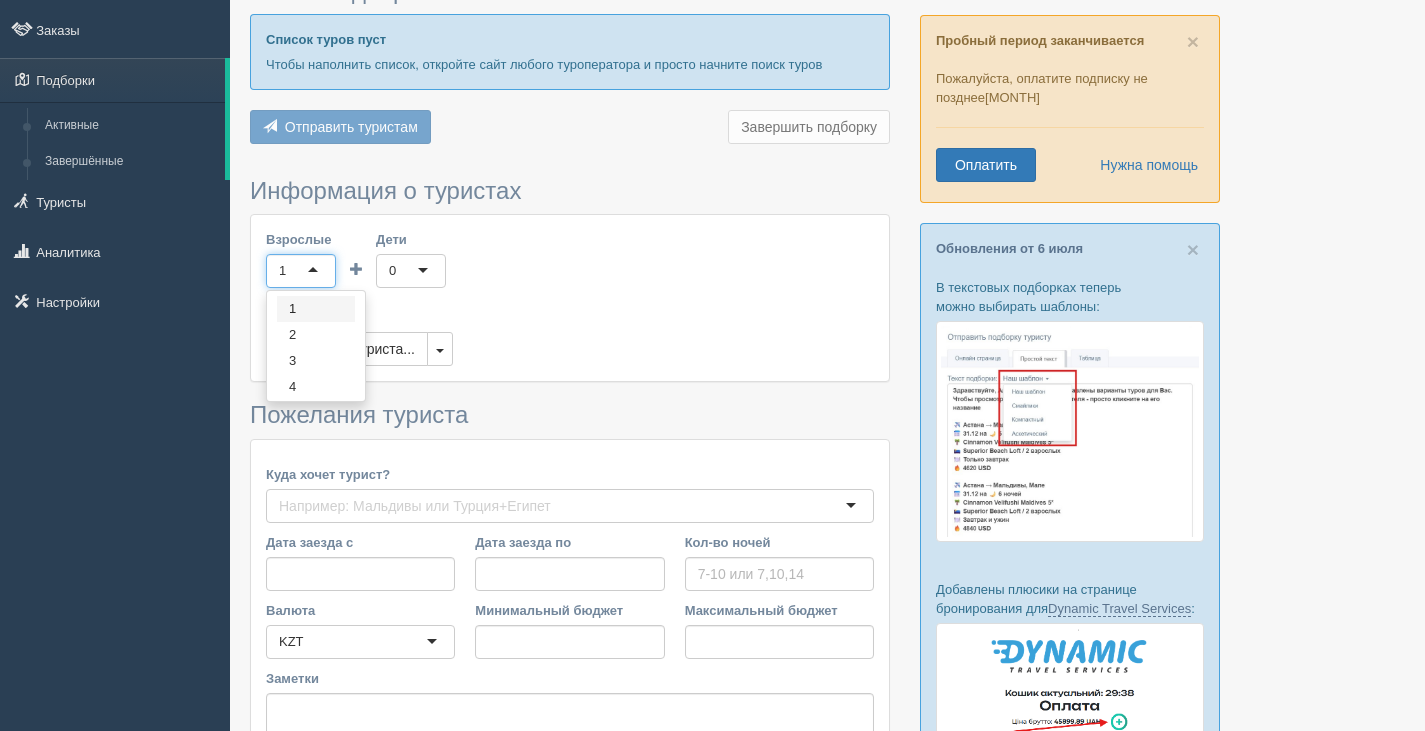 click on "1" at bounding box center (301, 271) 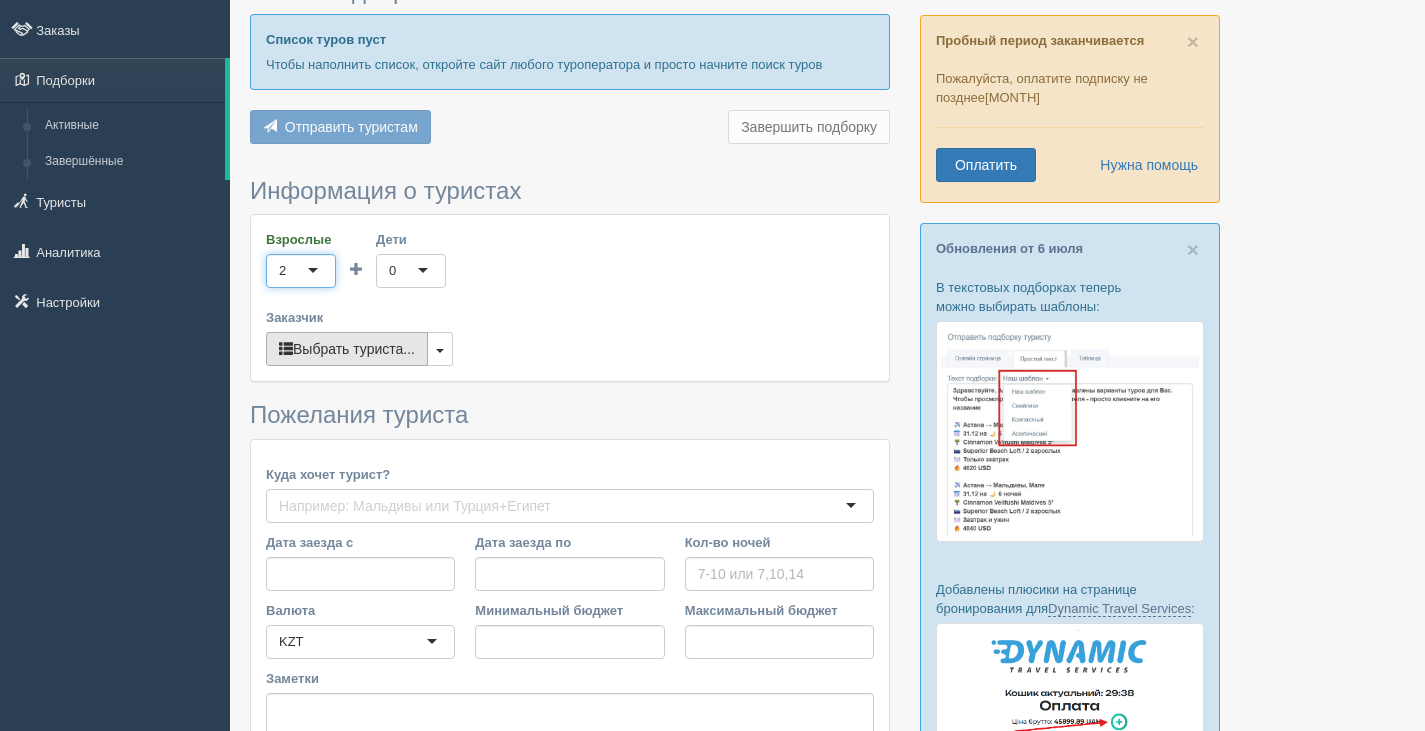 click on "Выбрать туриста..." at bounding box center (347, 349) 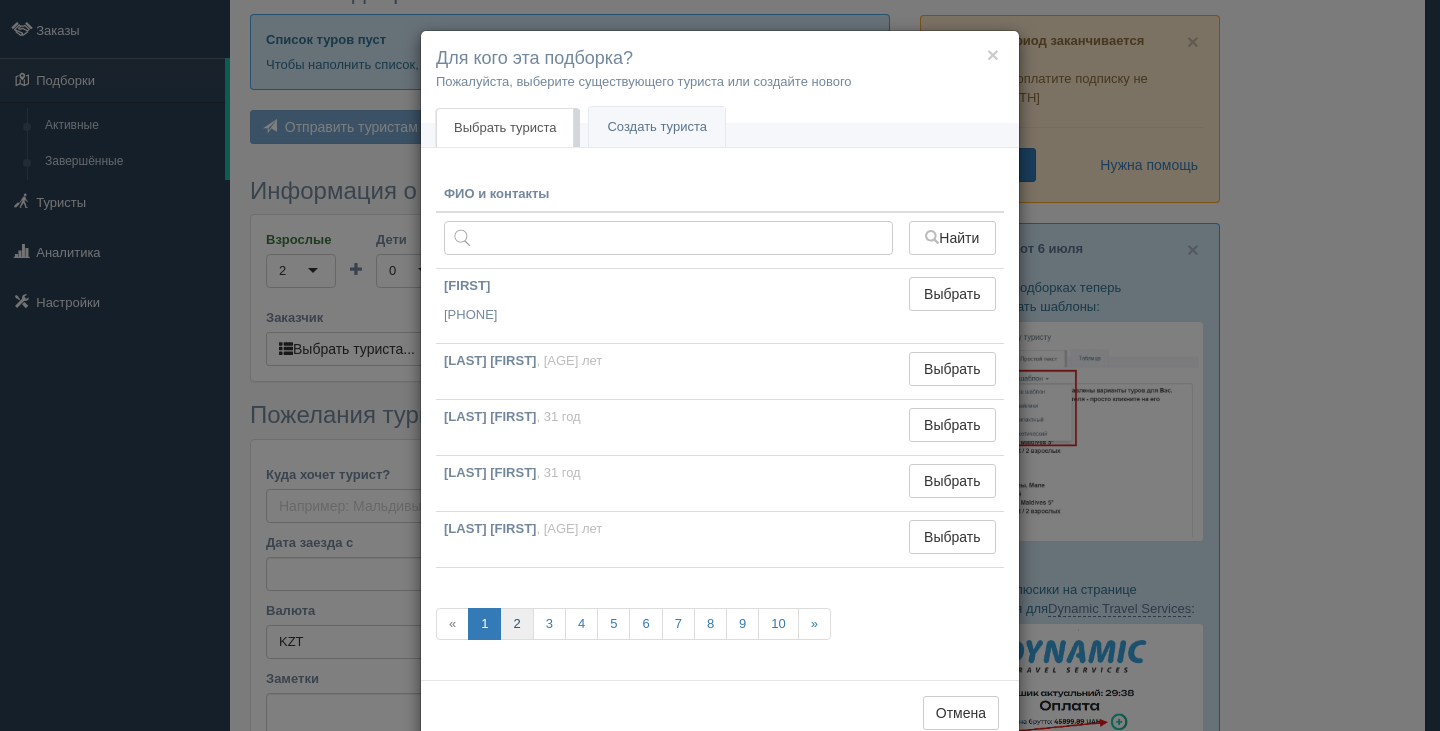 click on "2" at bounding box center [516, 624] 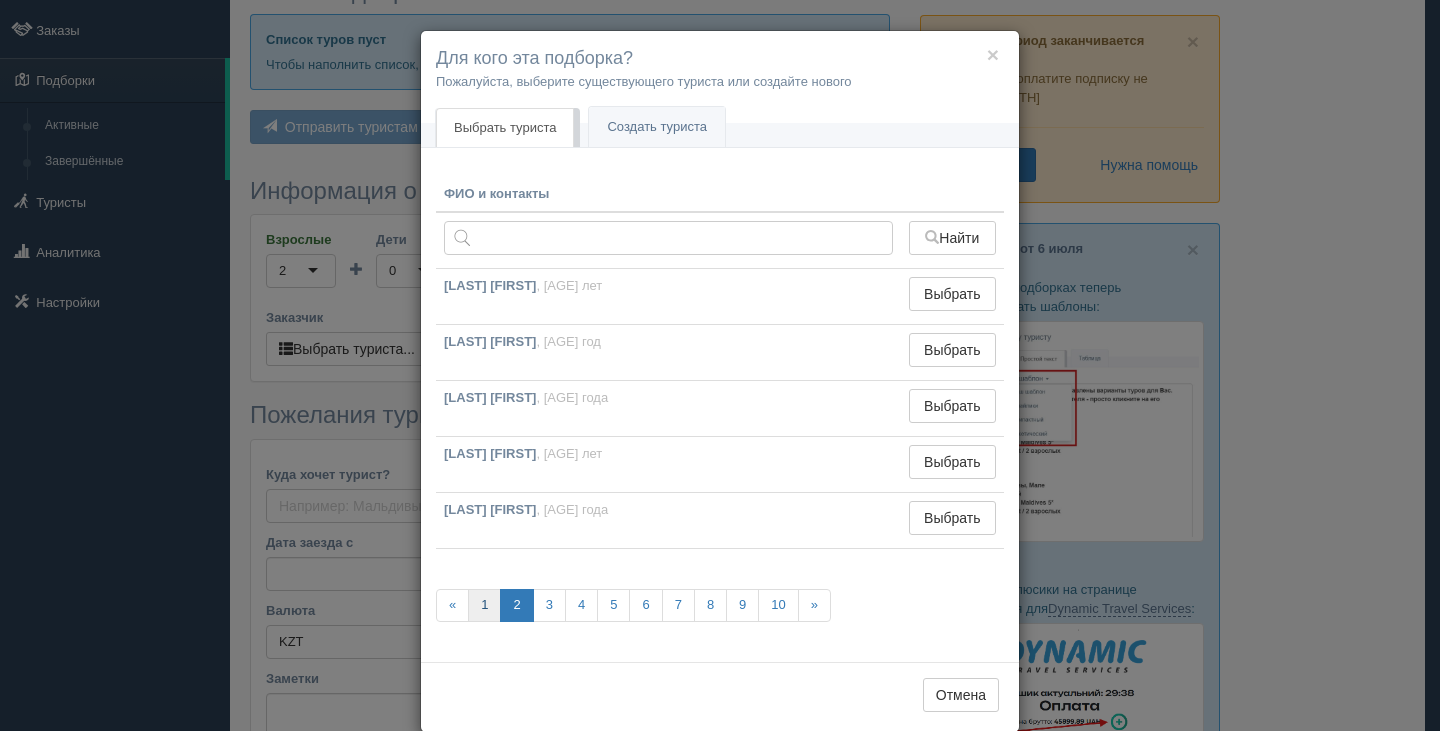 click on "1" at bounding box center (452, 605) 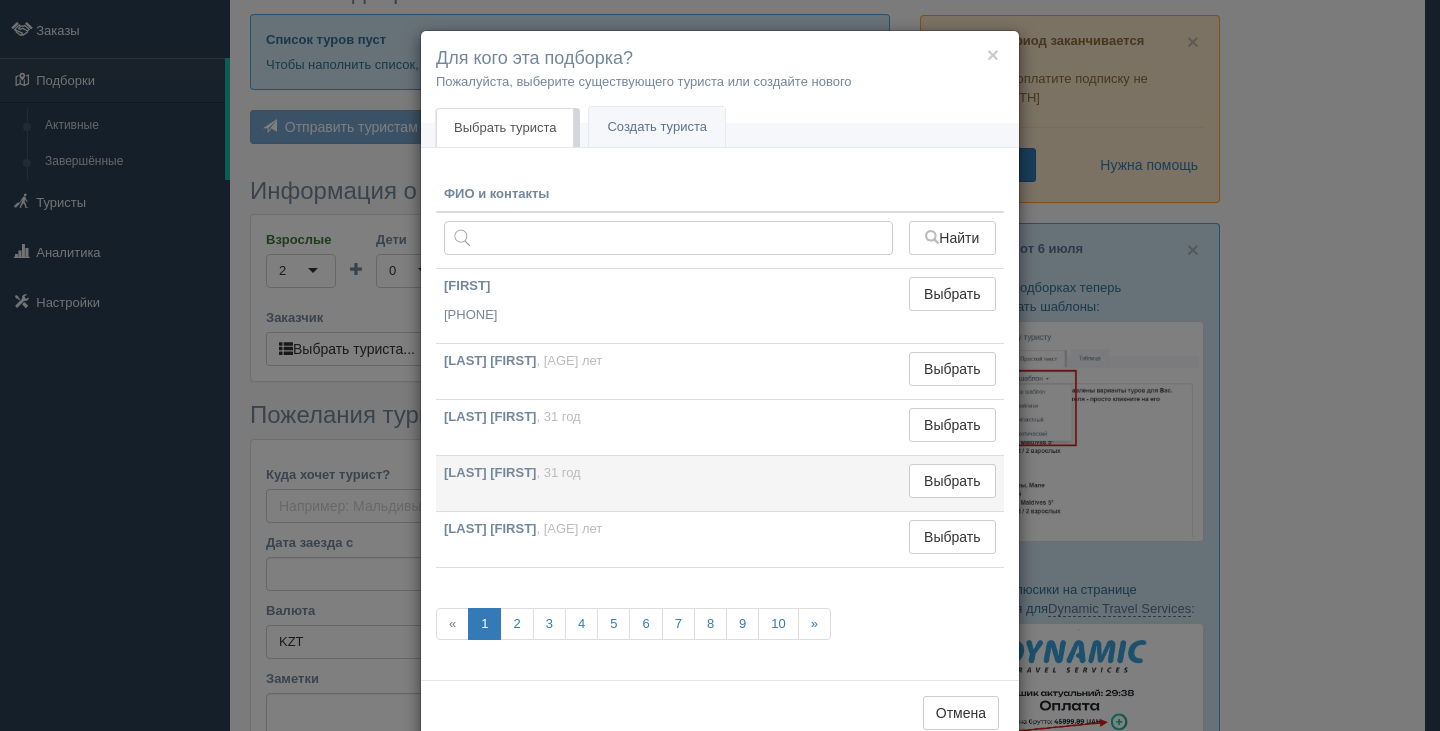 scroll, scrollTop: 50, scrollLeft: 0, axis: vertical 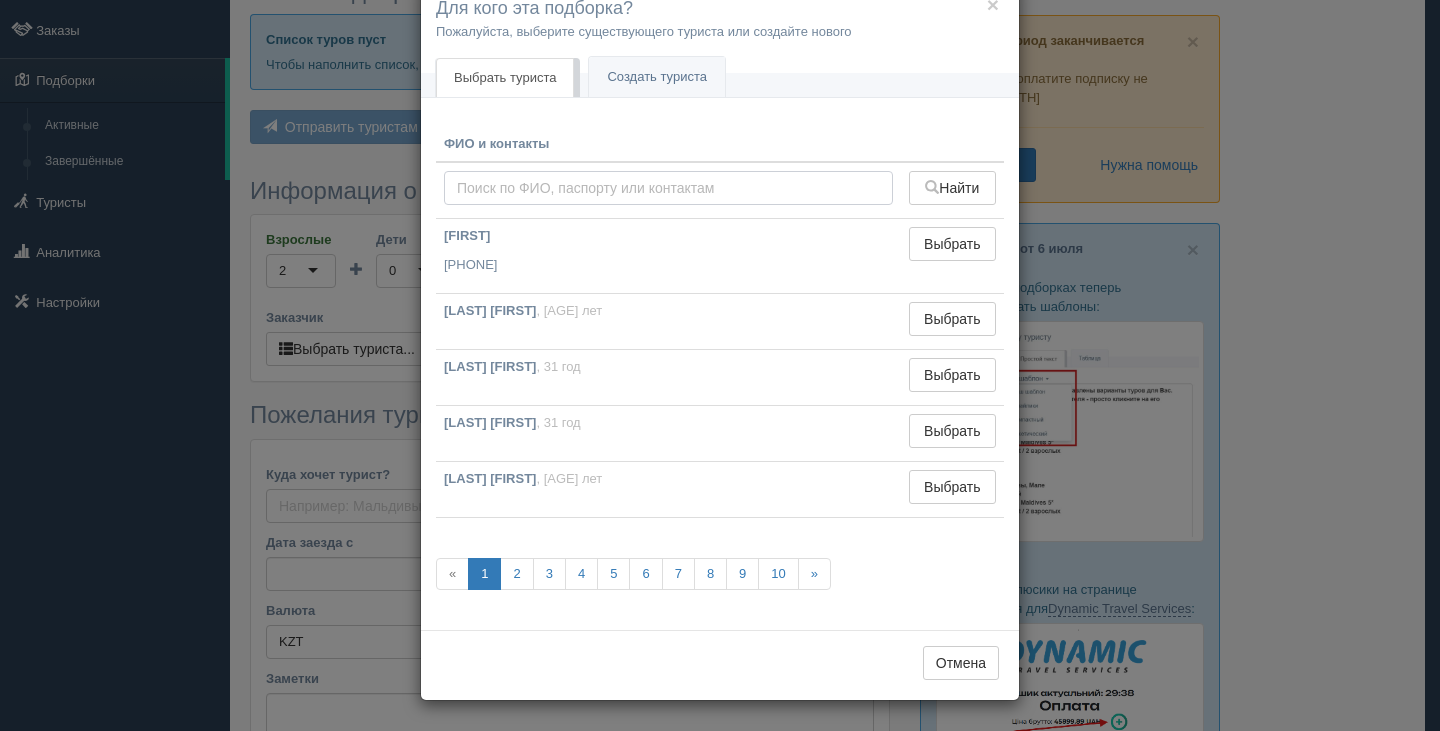click at bounding box center (668, 188) 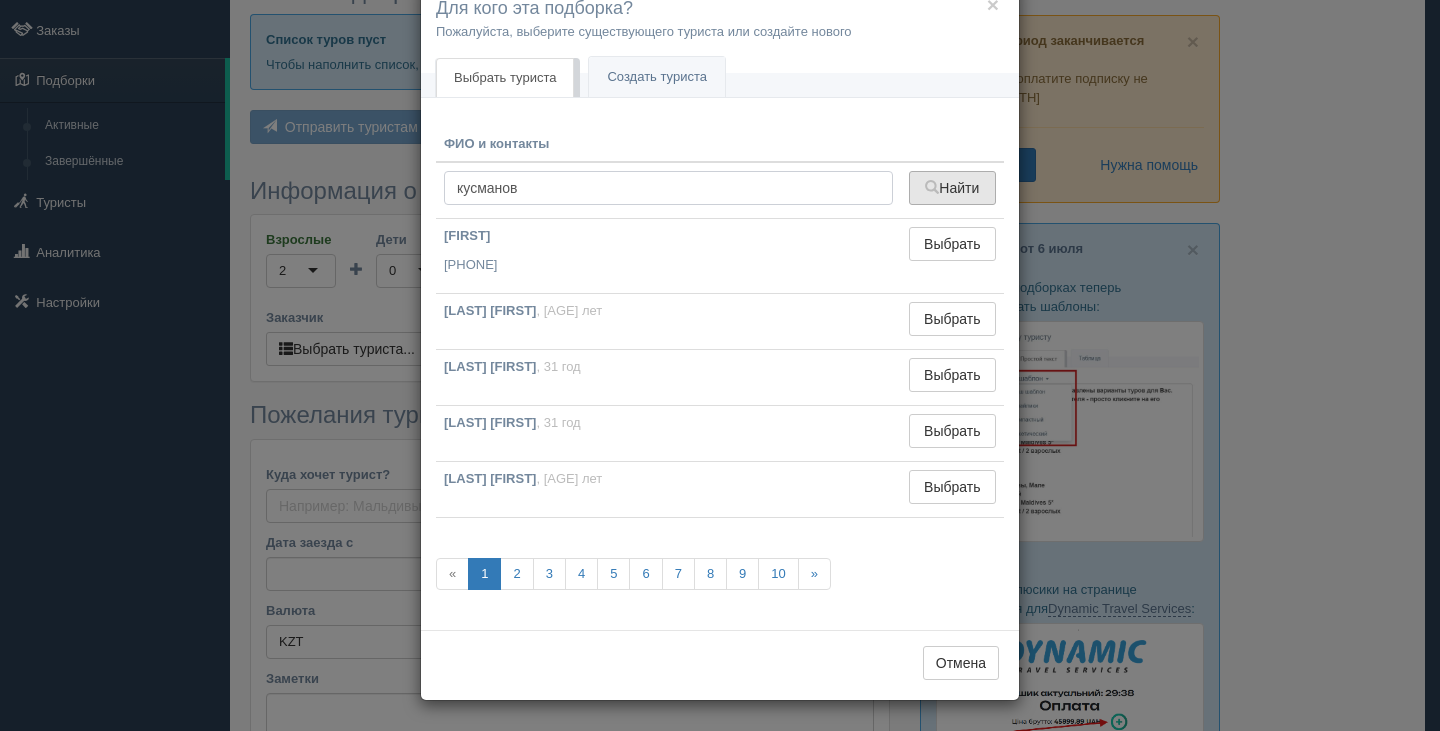 type on "кусманов" 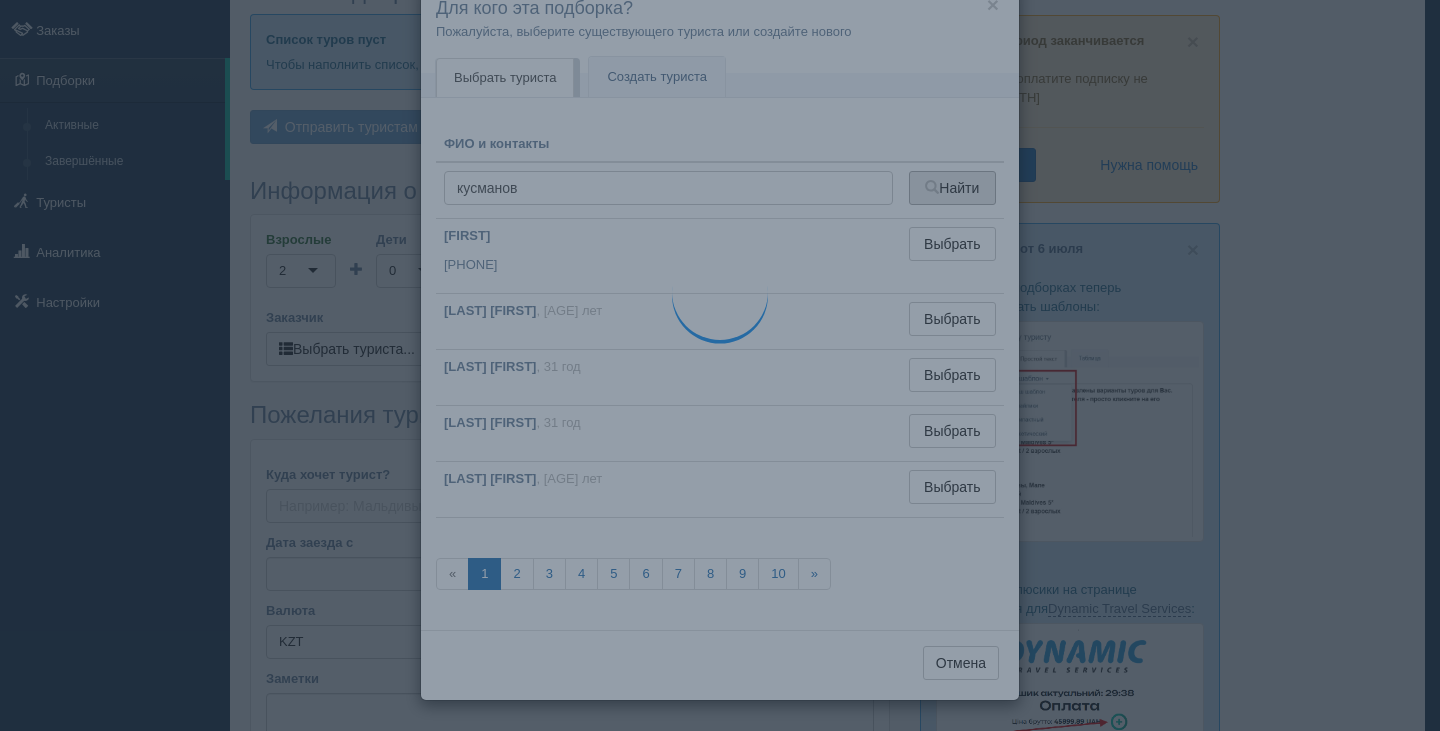 click on "Найти" at bounding box center [952, 188] 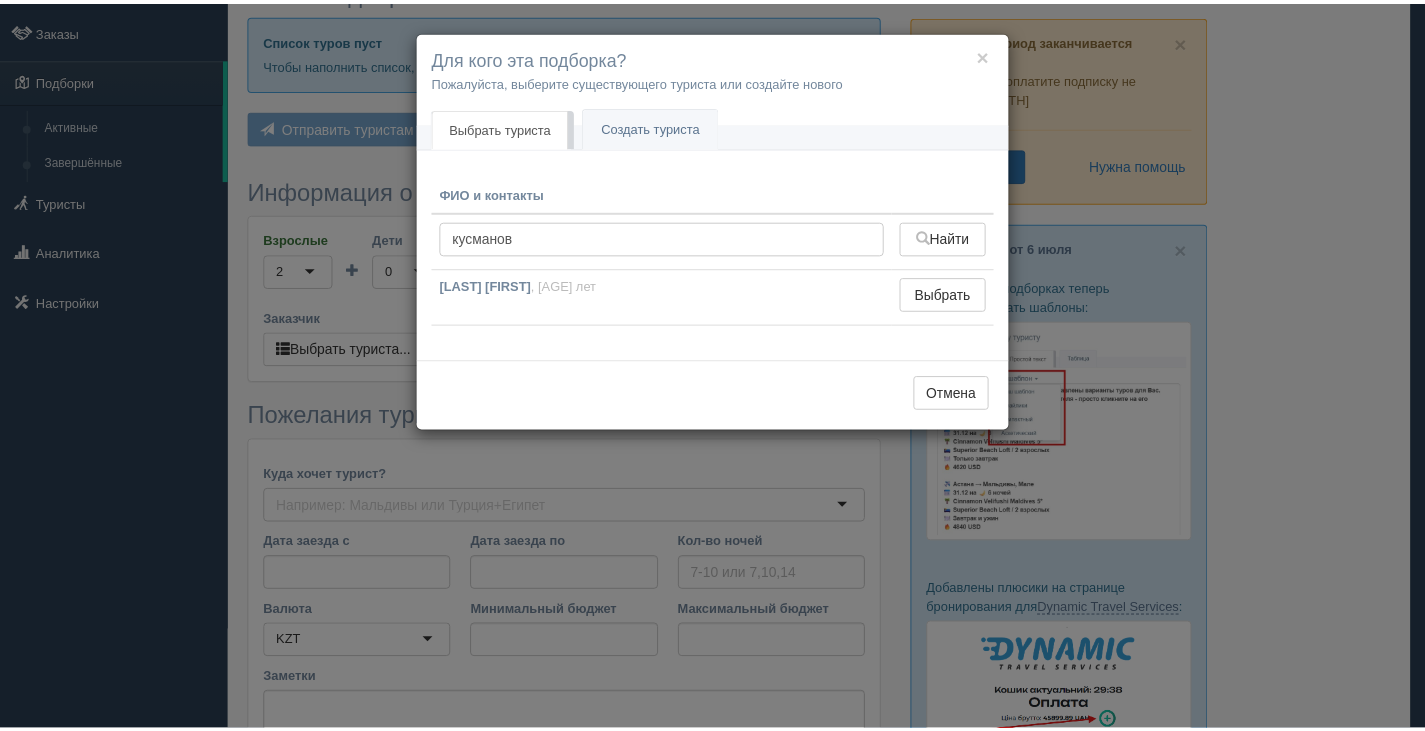 scroll, scrollTop: 0, scrollLeft: 0, axis: both 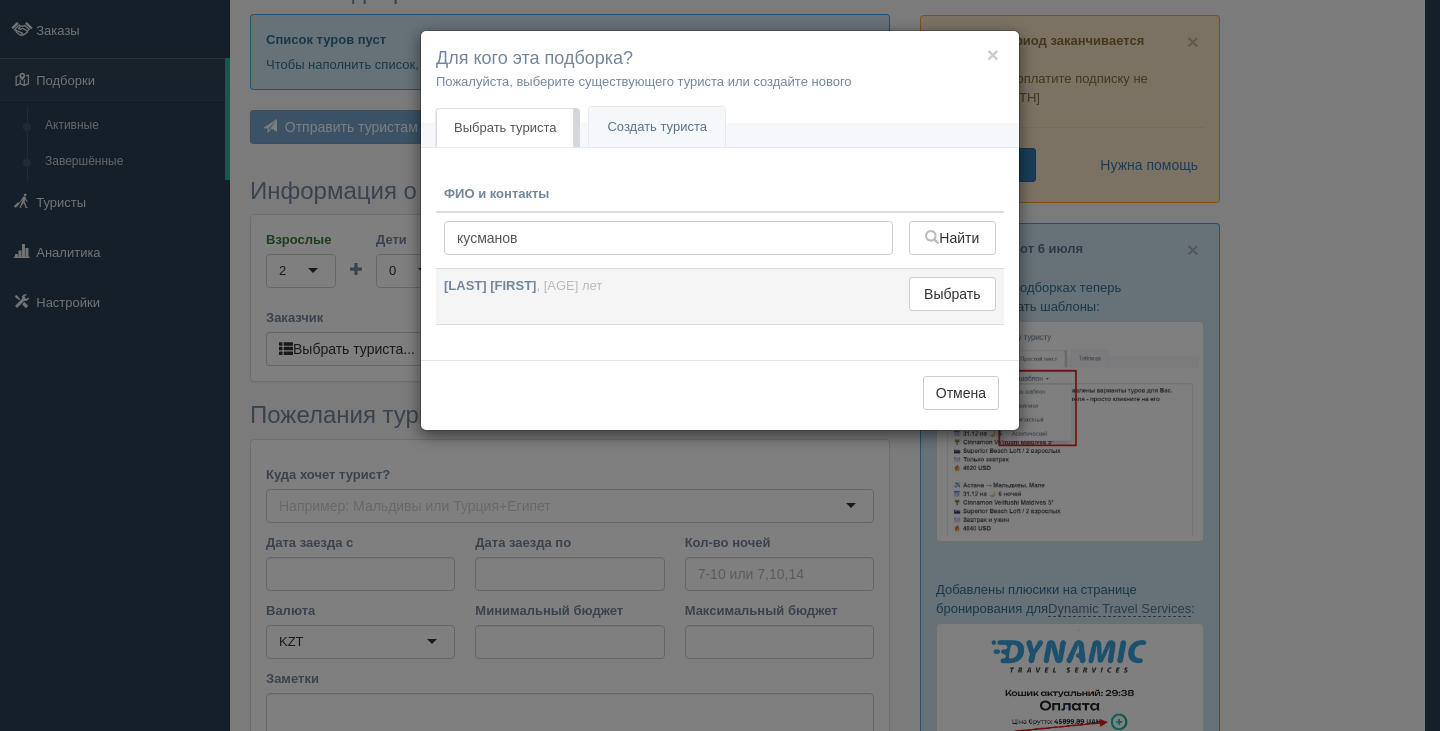 click on "[LAST] [FIRST]" at bounding box center [490, 285] 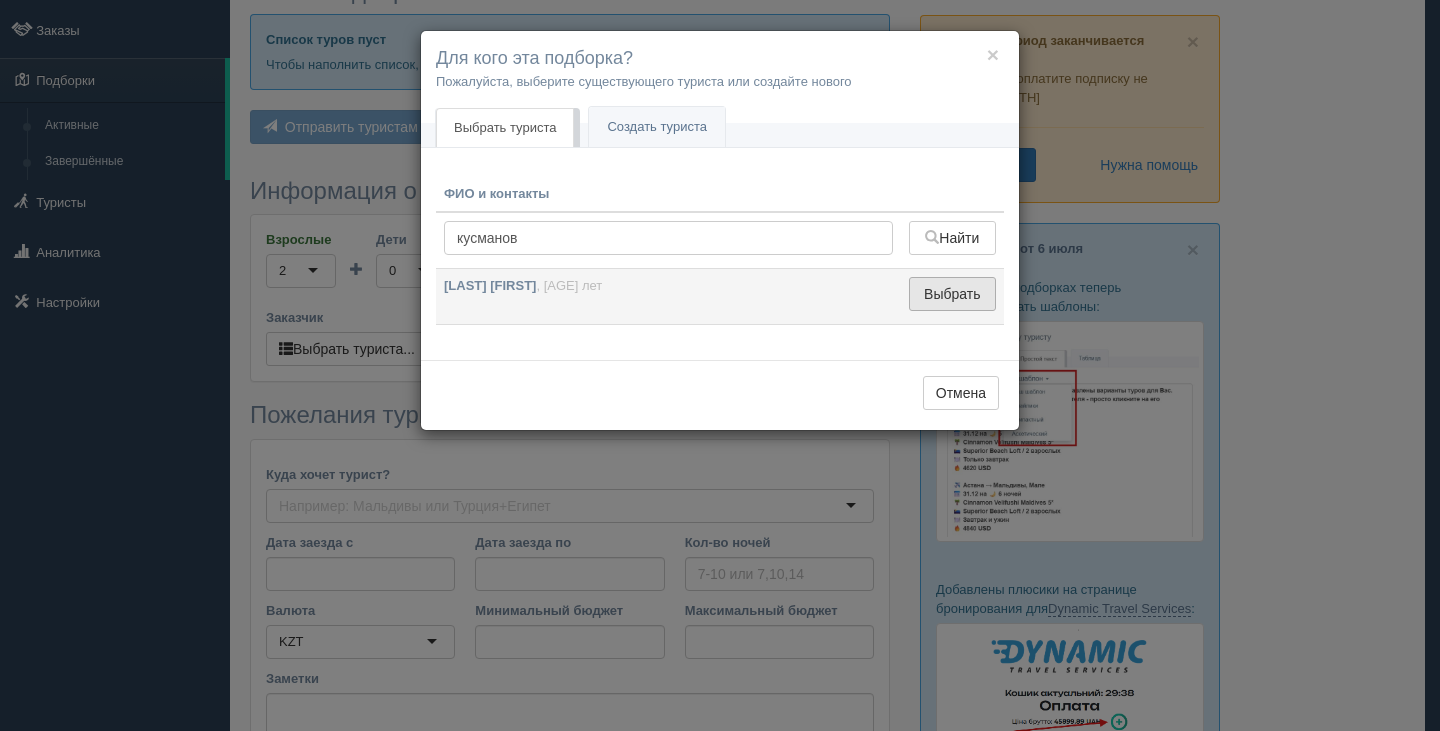 click on "Выбрать" at bounding box center [952, 294] 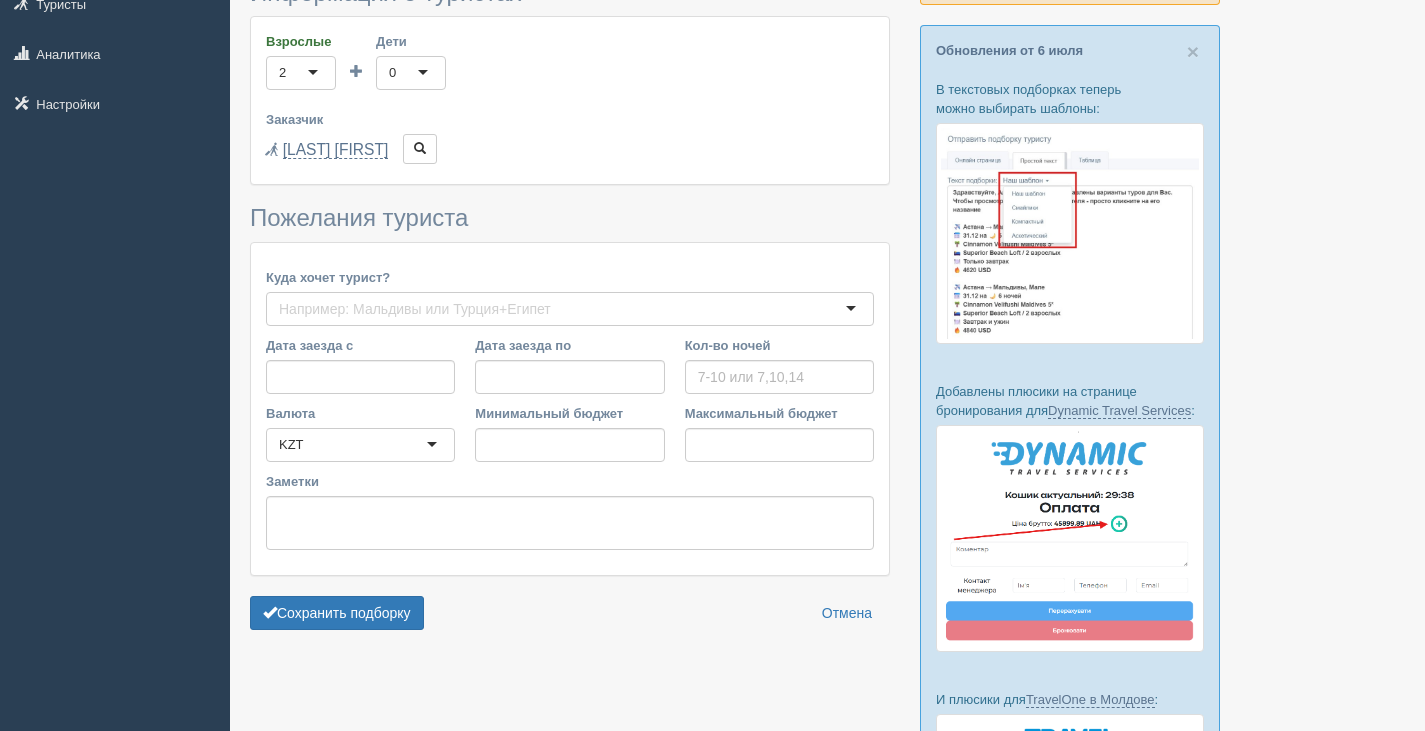 scroll, scrollTop: 300, scrollLeft: 0, axis: vertical 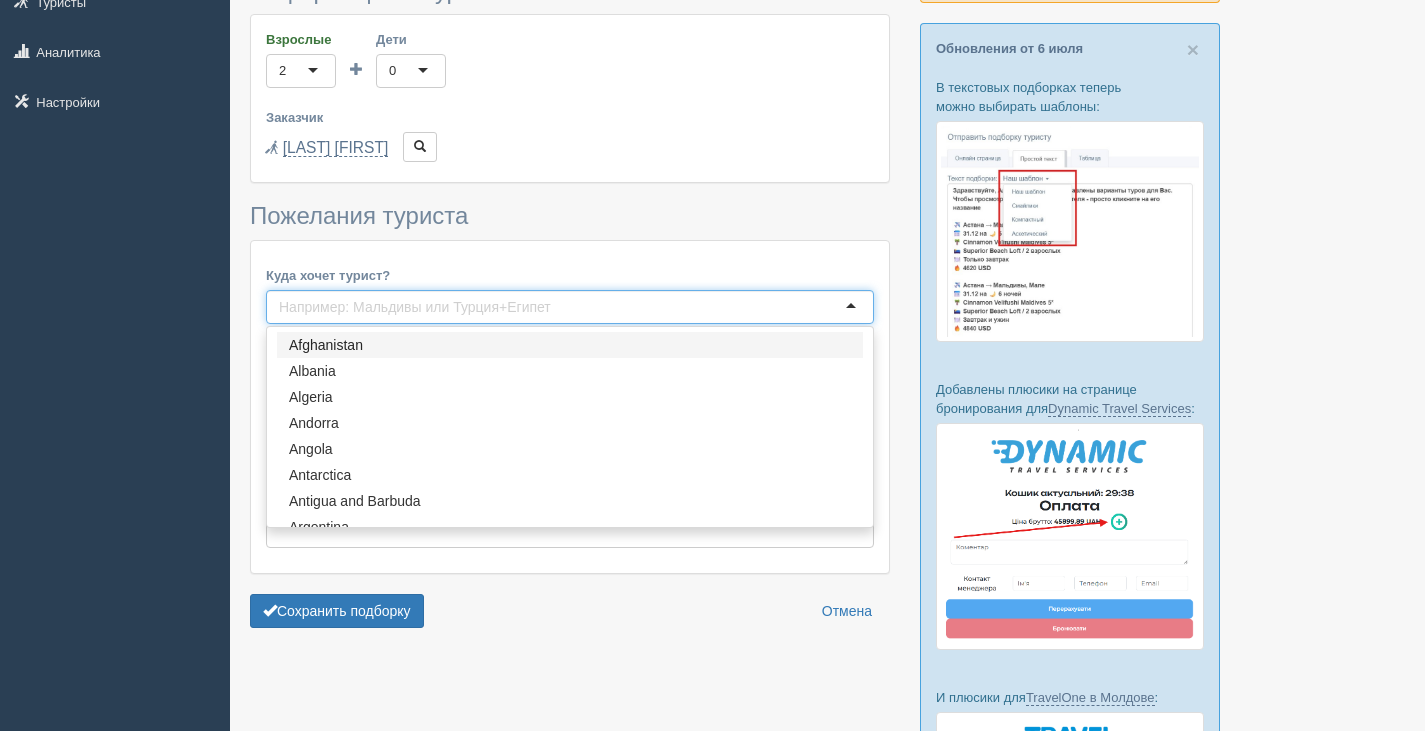 click at bounding box center (570, 307) 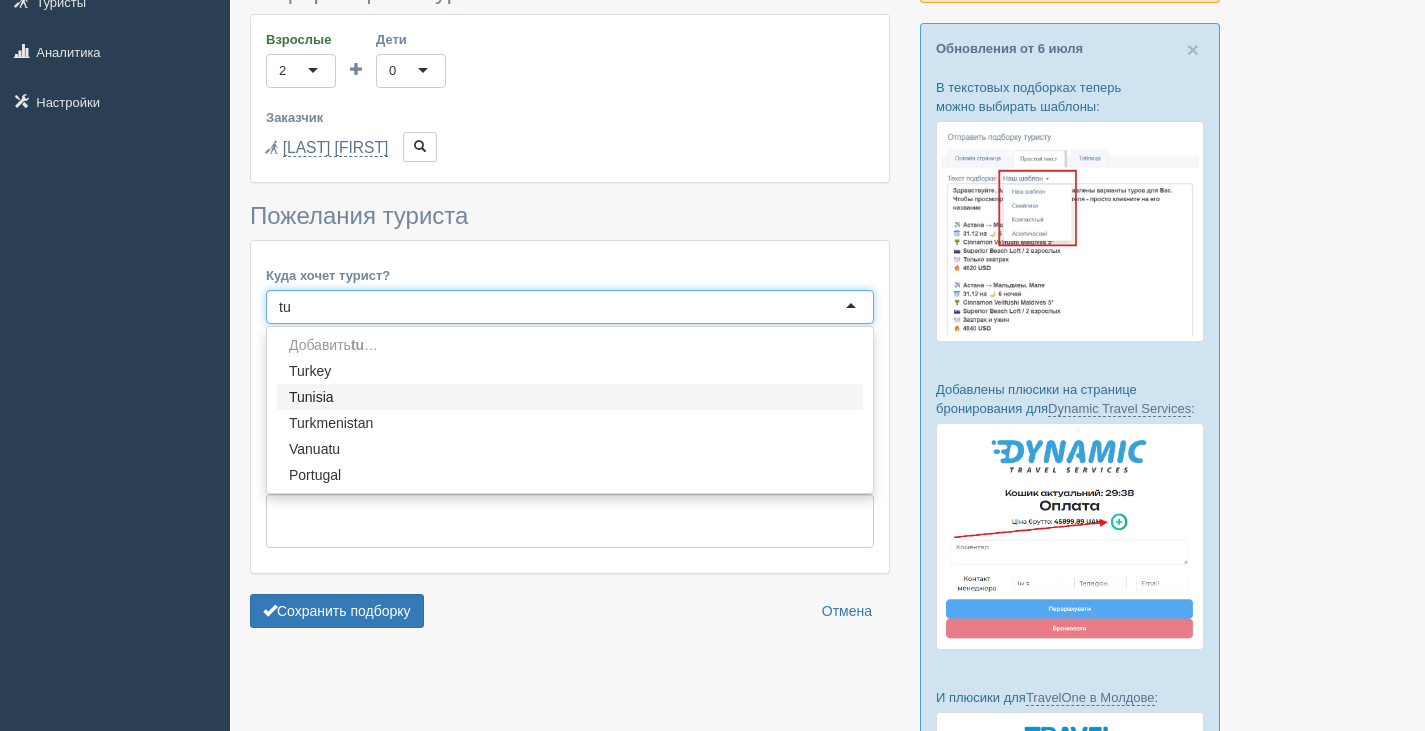 scroll, scrollTop: 0, scrollLeft: 0, axis: both 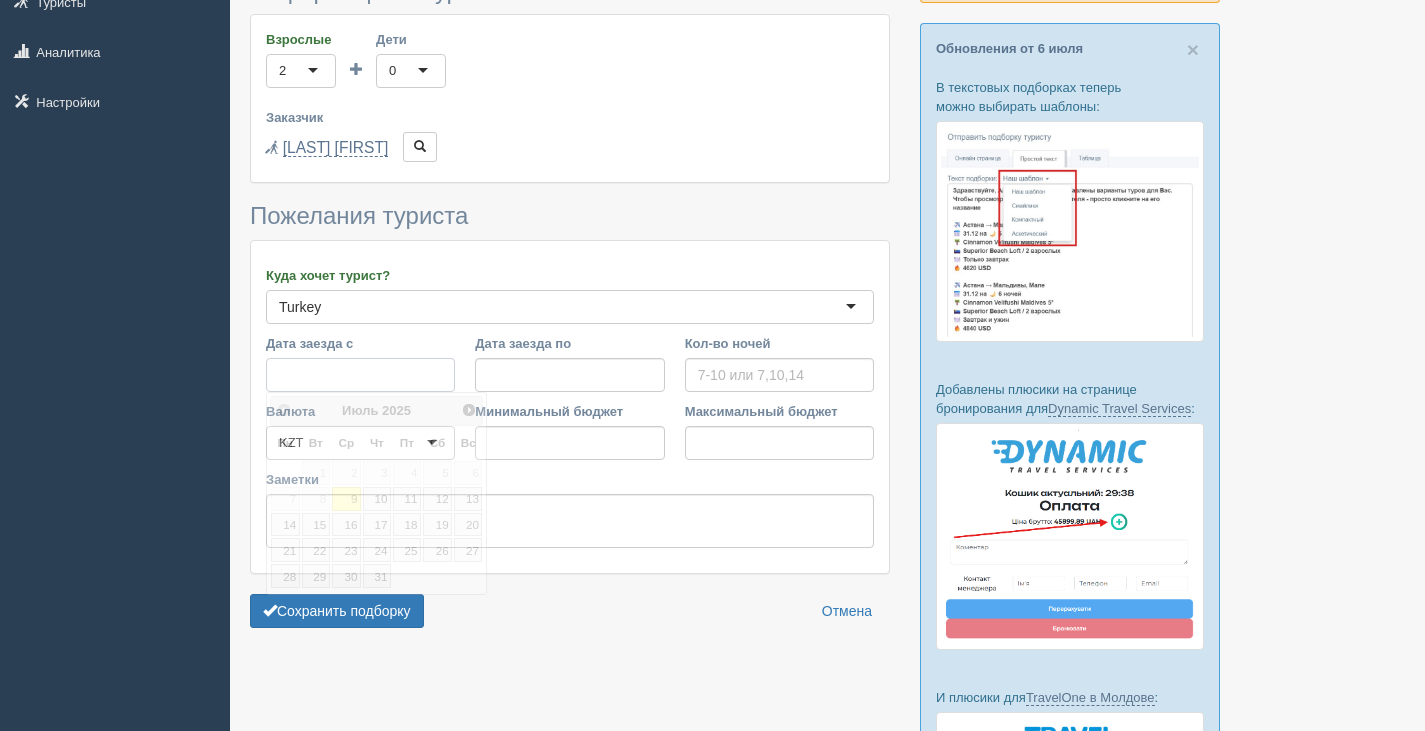 click on "Дата заезда с" at bounding box center (360, 375) 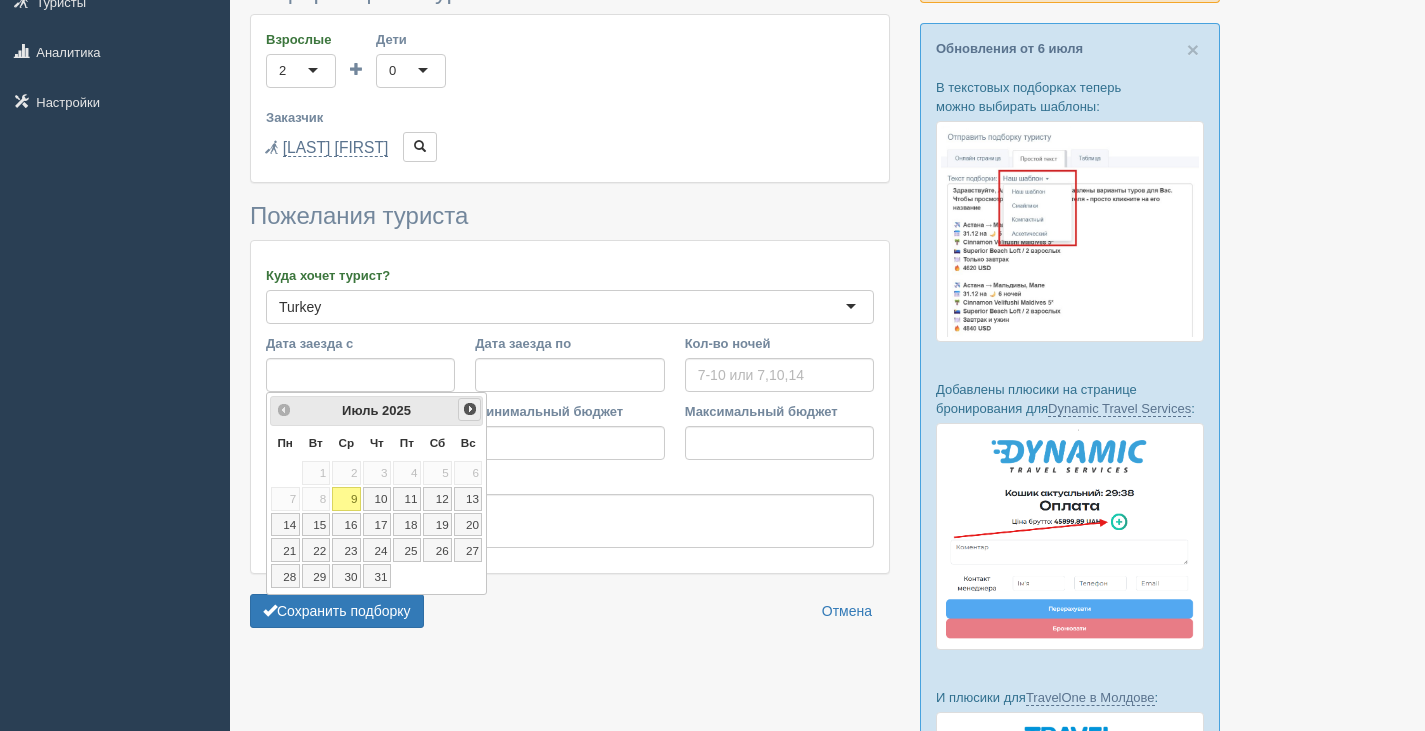 click on "След>" at bounding box center [470, 409] 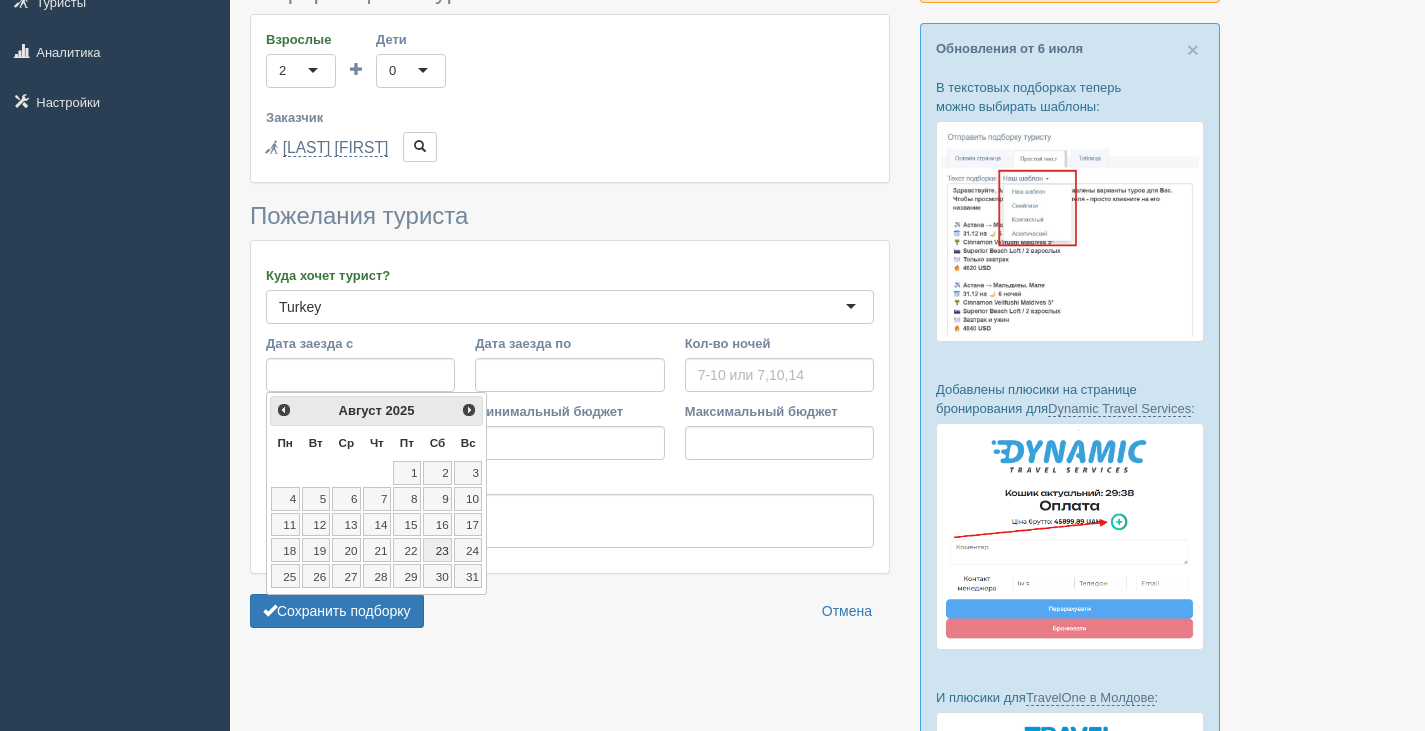 click on "23" at bounding box center (437, 550) 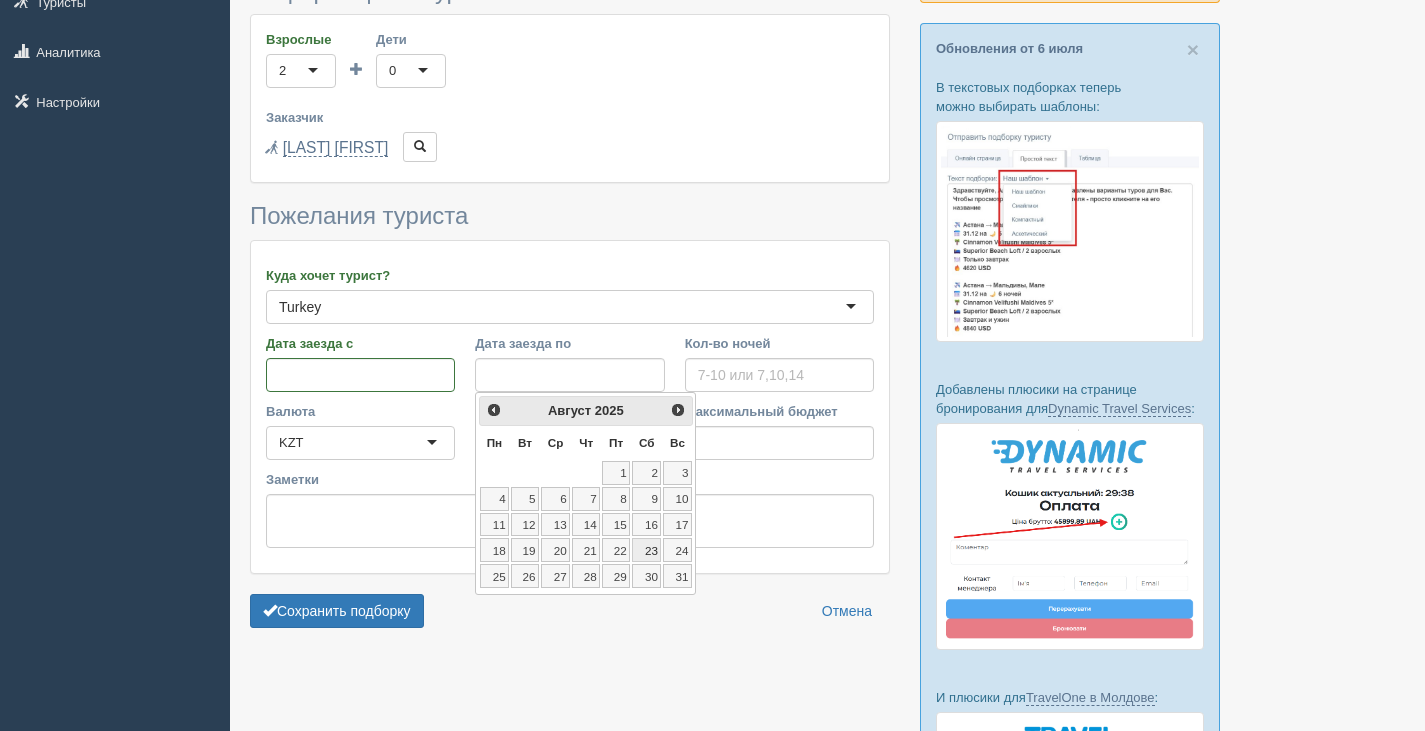 click on "23" at bounding box center [646, 550] 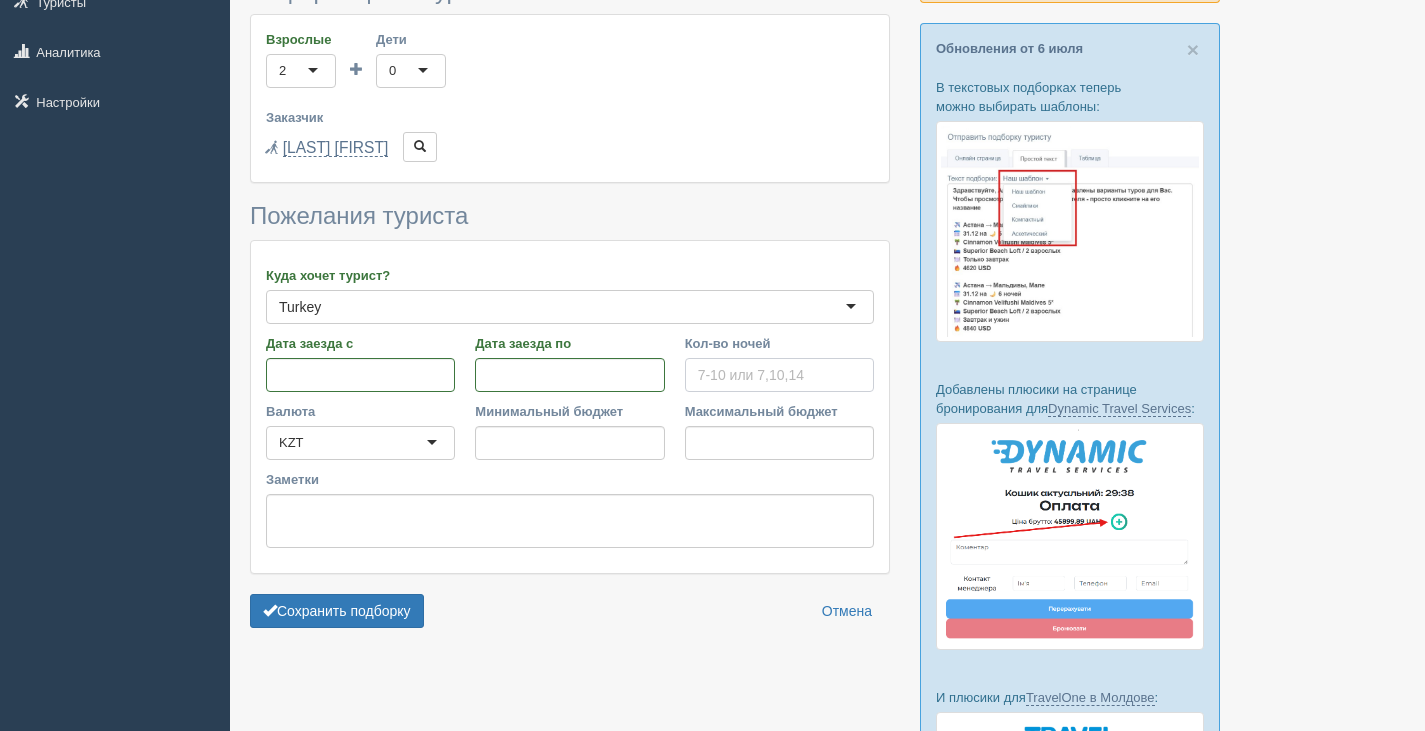 click on "Кол-во ночей" at bounding box center (779, 375) 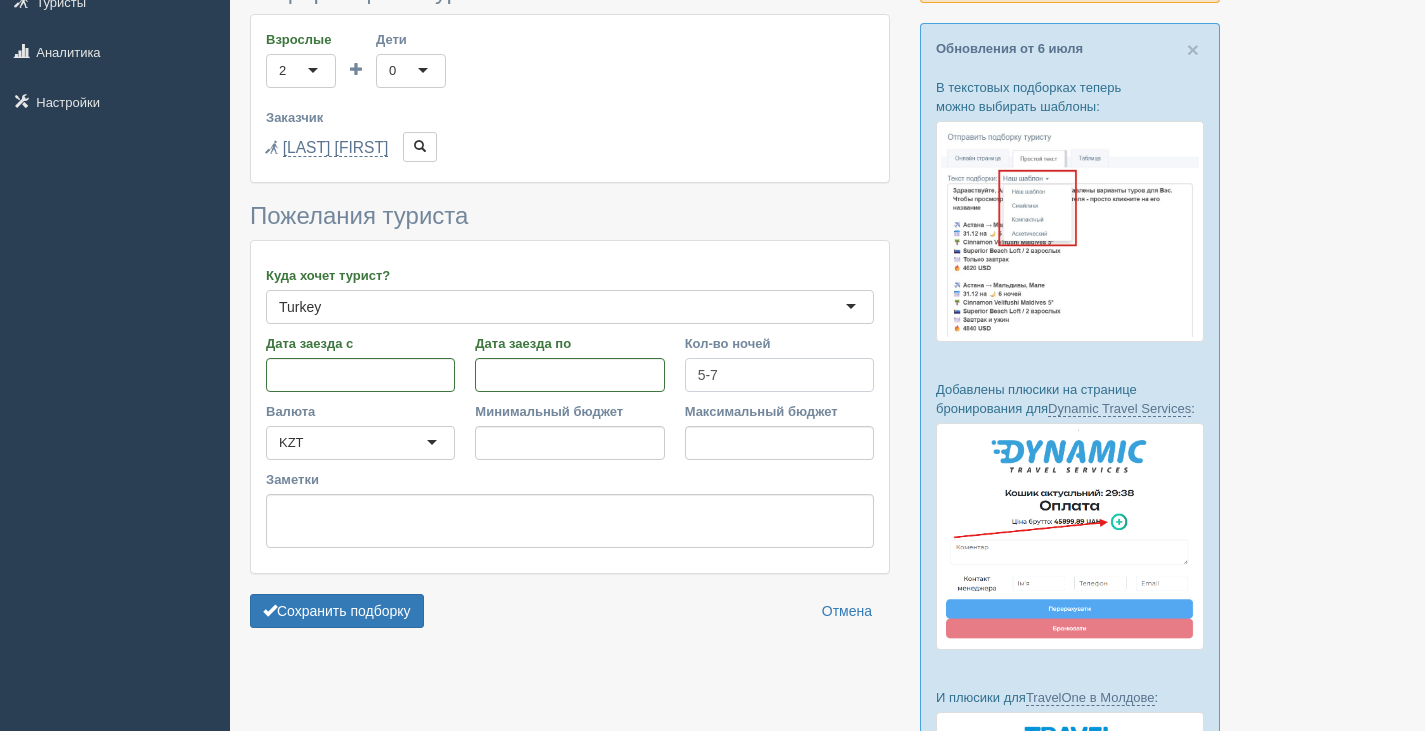 type on "5-7" 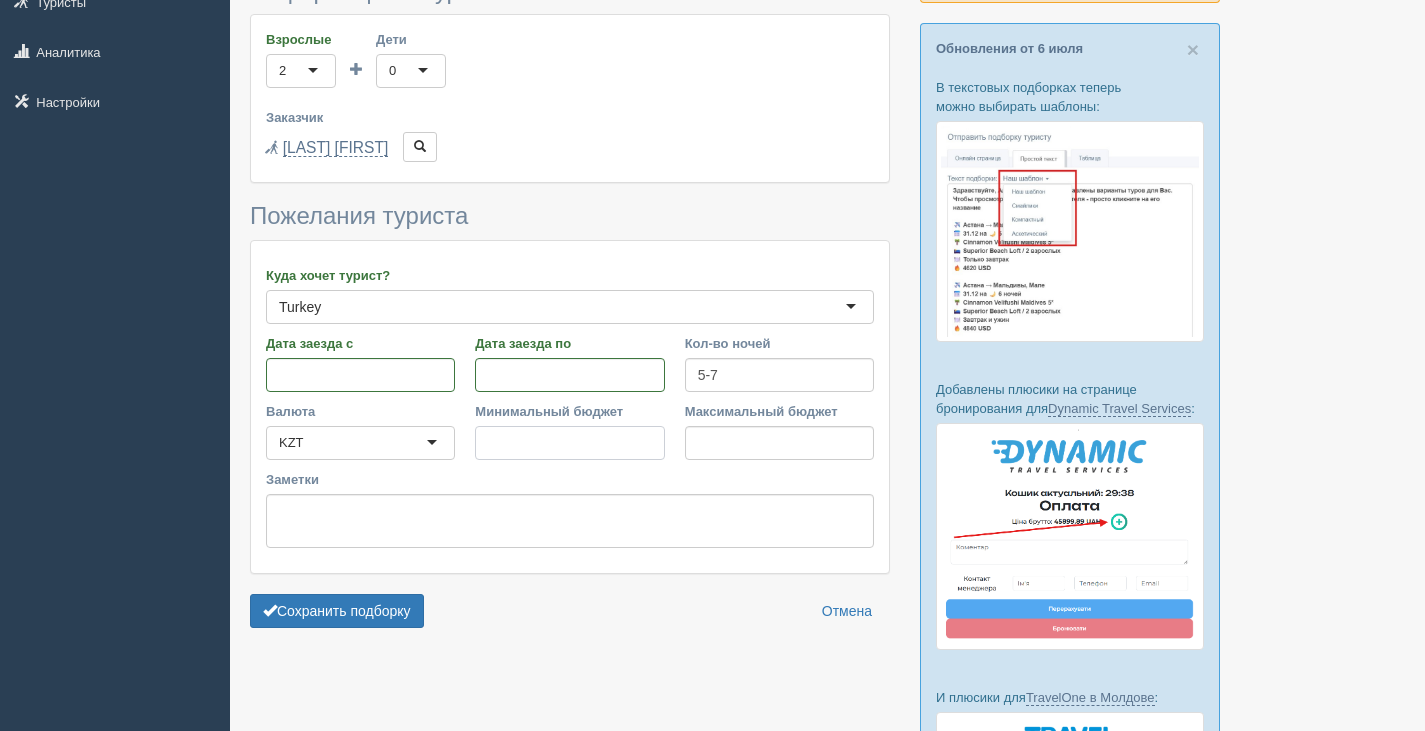 click on "Минимальный бюджет" at bounding box center (569, 443) 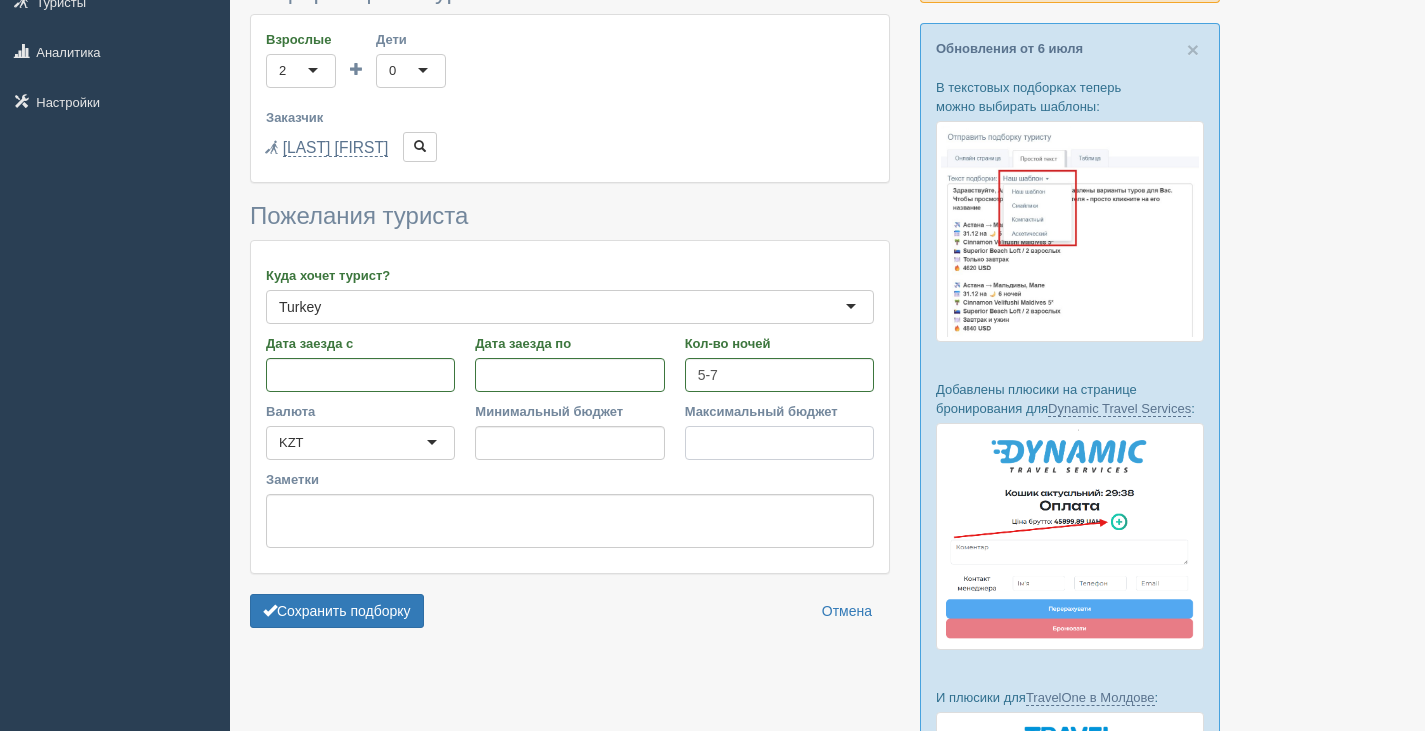 click on "Максимальный бюджет" at bounding box center (779, 443) 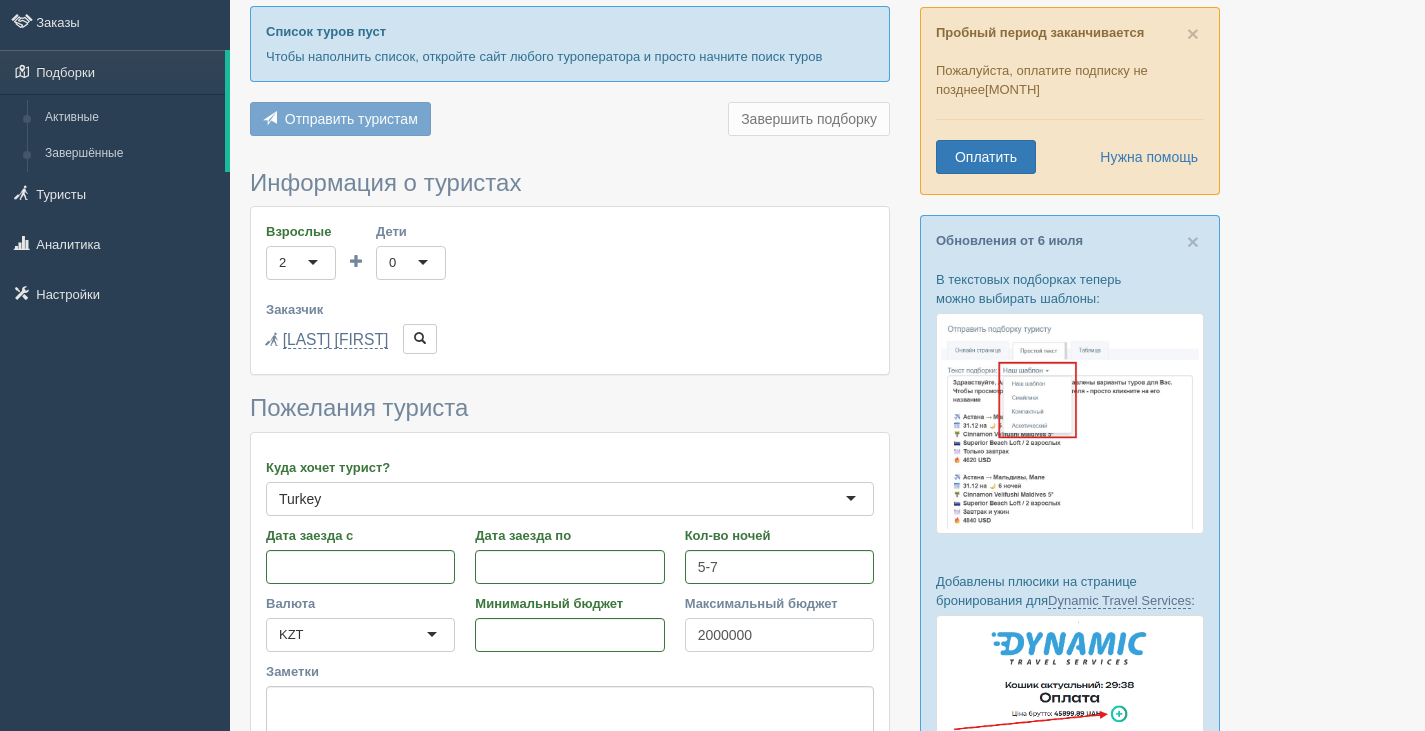 scroll, scrollTop: 100, scrollLeft: 0, axis: vertical 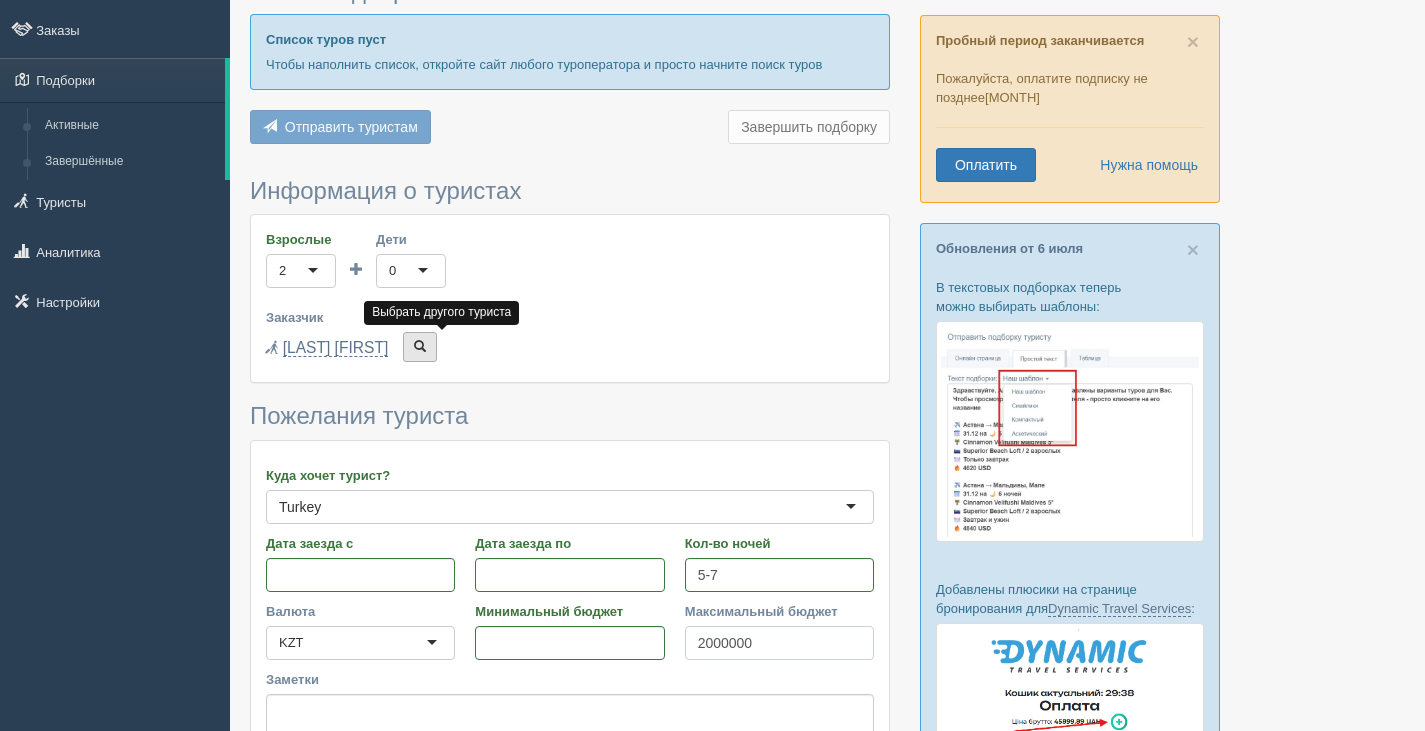 type on "2000000" 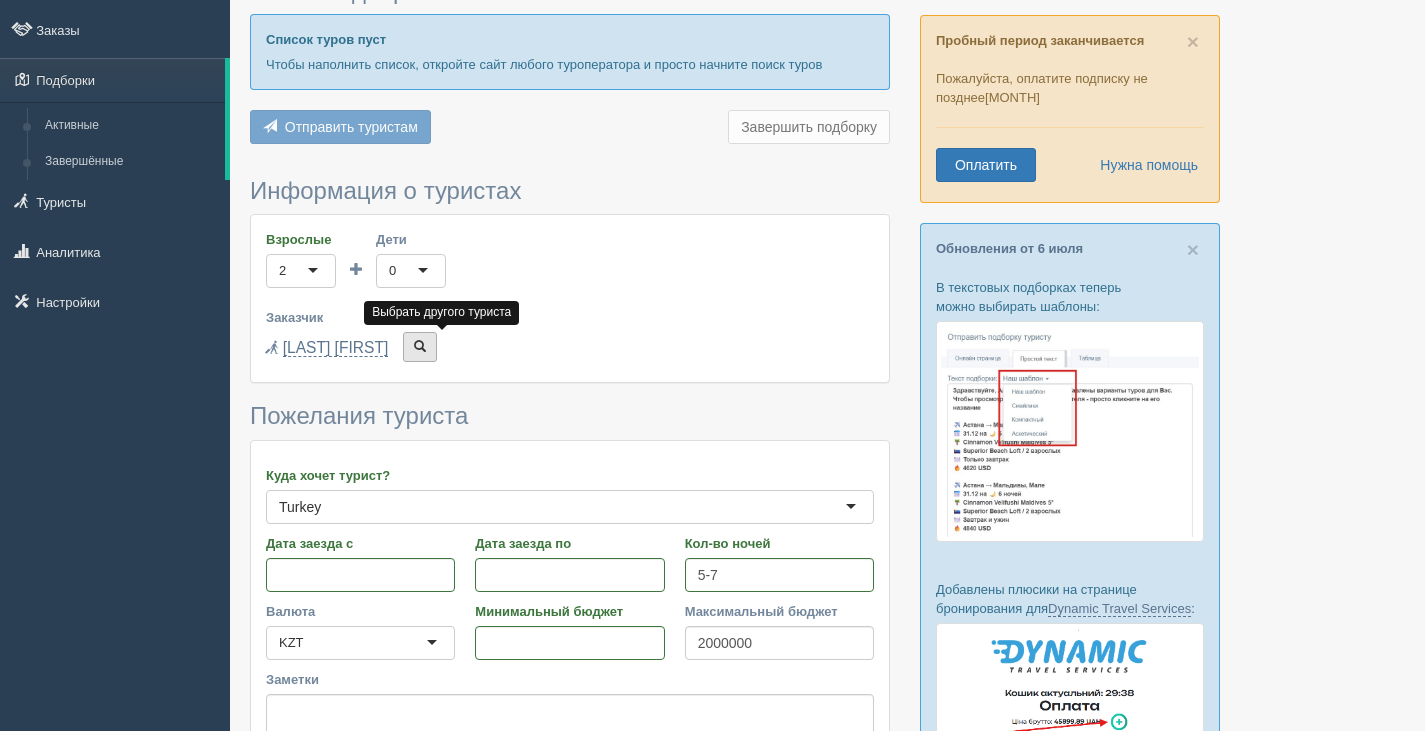 click at bounding box center (420, 347) 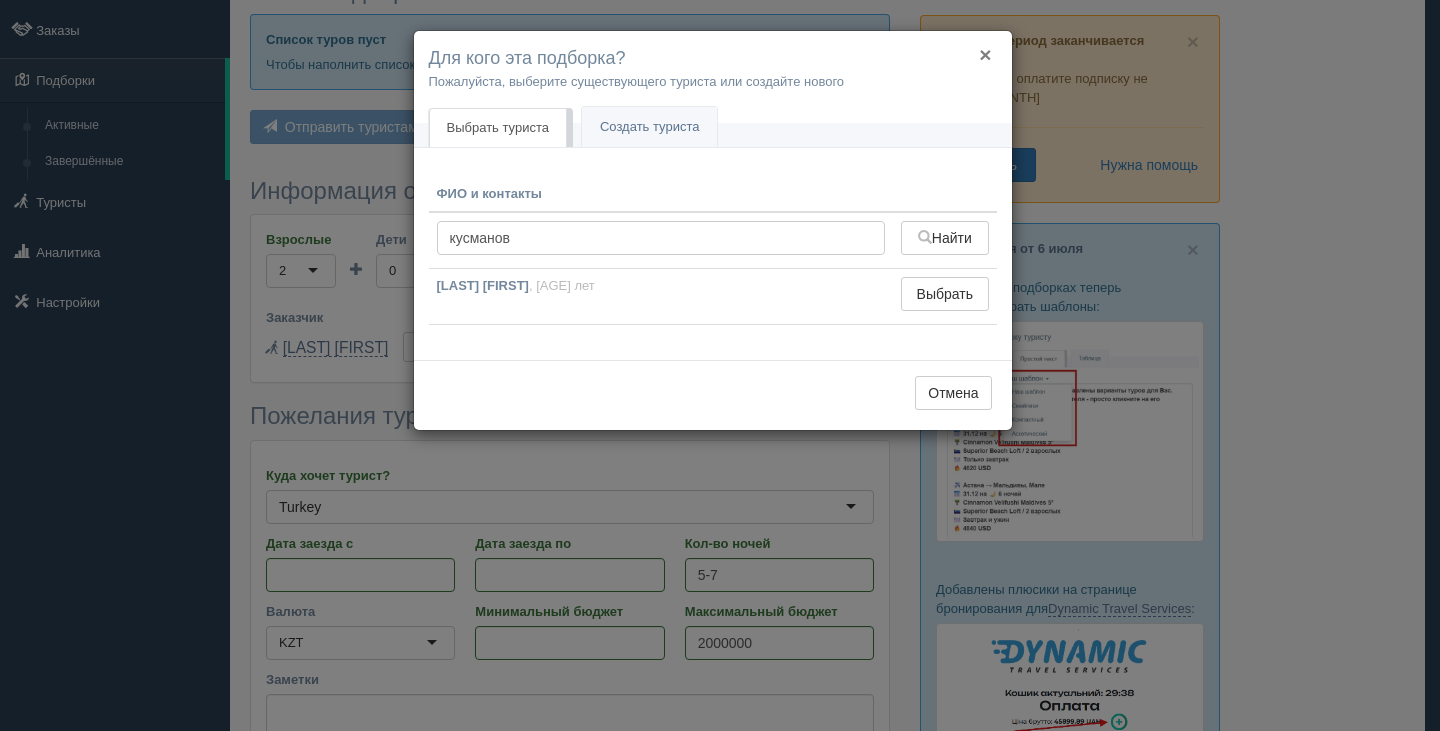 click on "×" at bounding box center (985, 54) 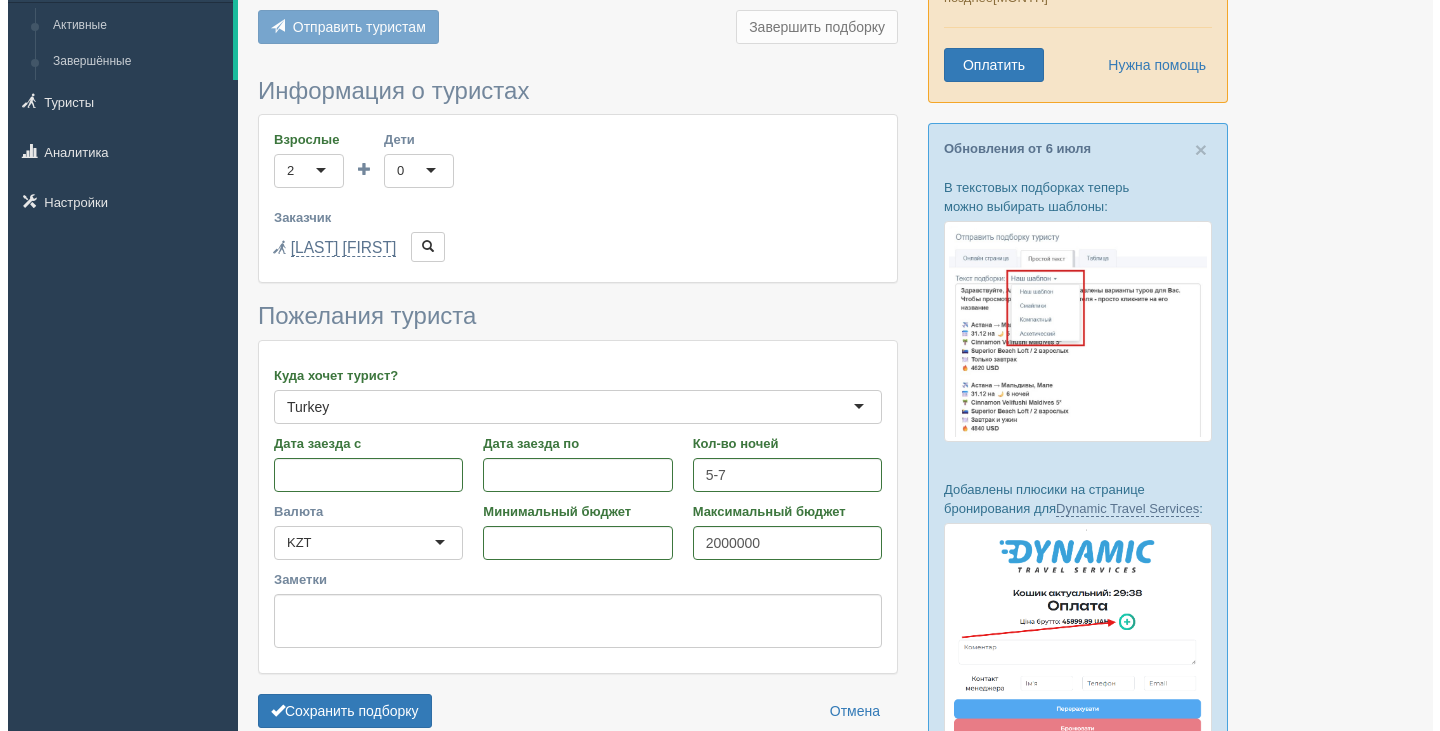 scroll, scrollTop: 0, scrollLeft: 0, axis: both 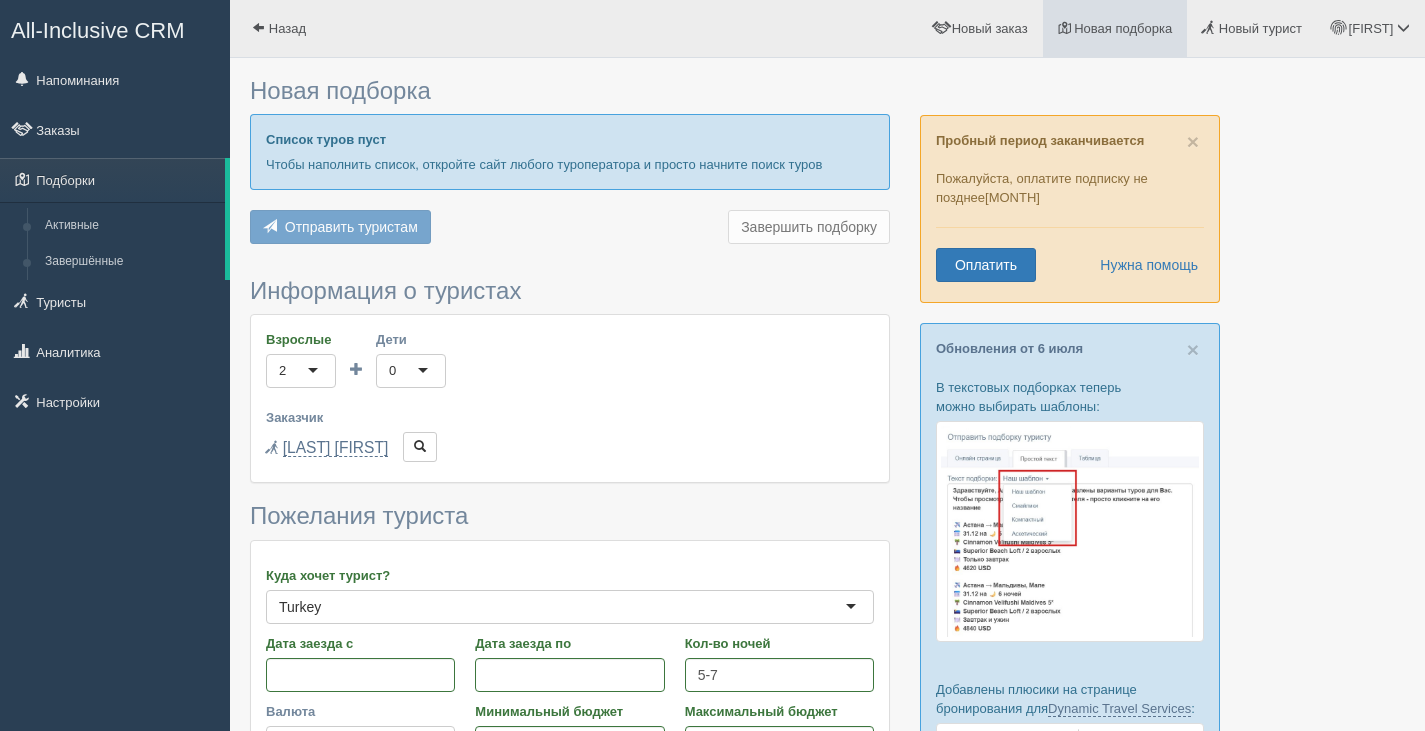 click on "Новая подборка" at bounding box center (1123, 28) 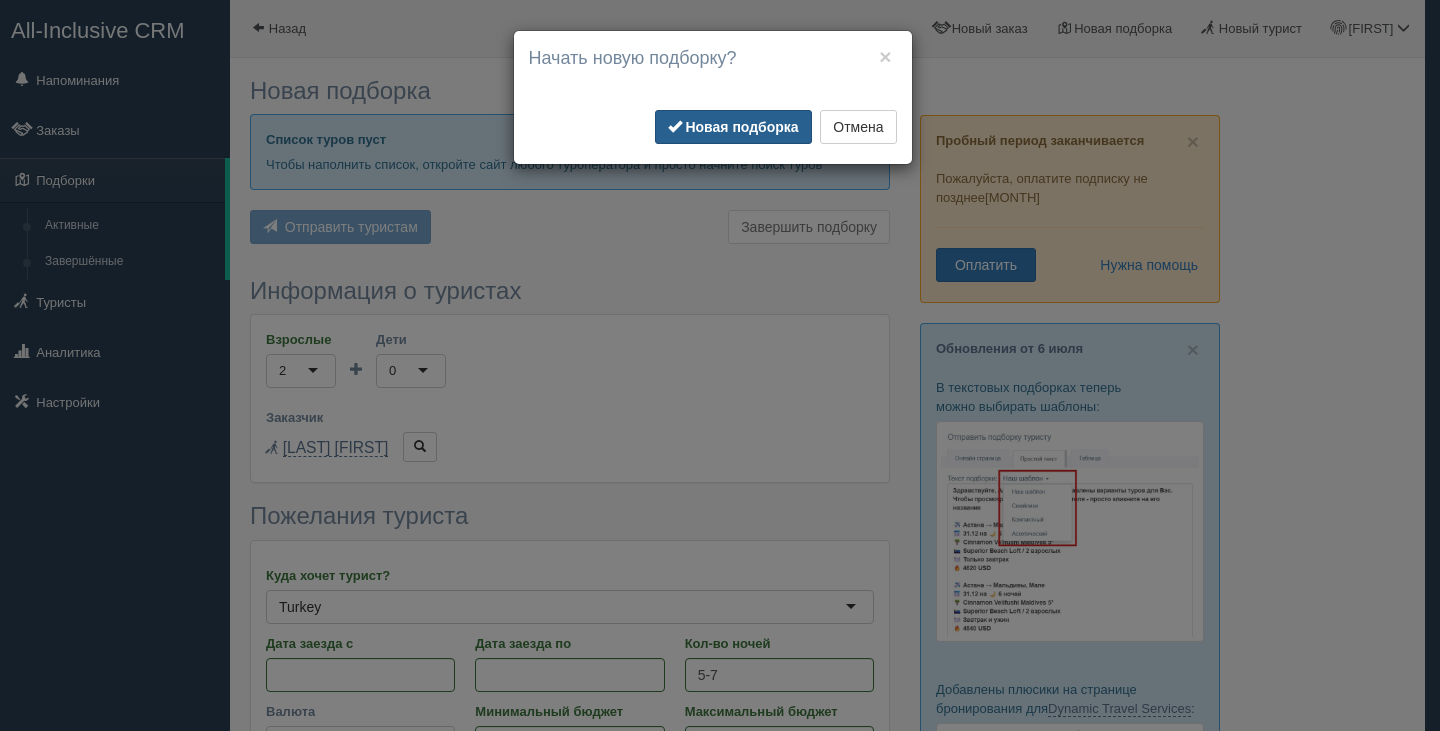 click on "Новая подборка" at bounding box center [741, 127] 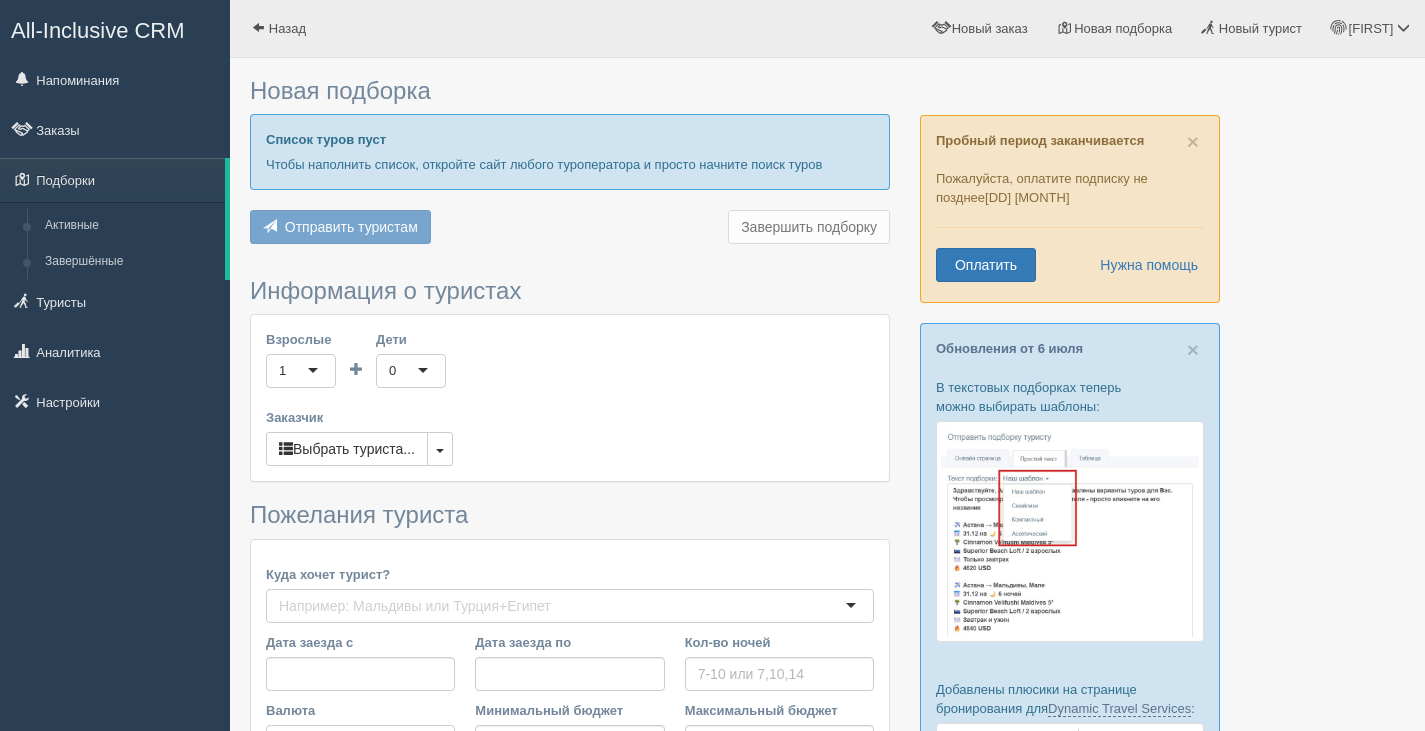 scroll, scrollTop: 0, scrollLeft: 0, axis: both 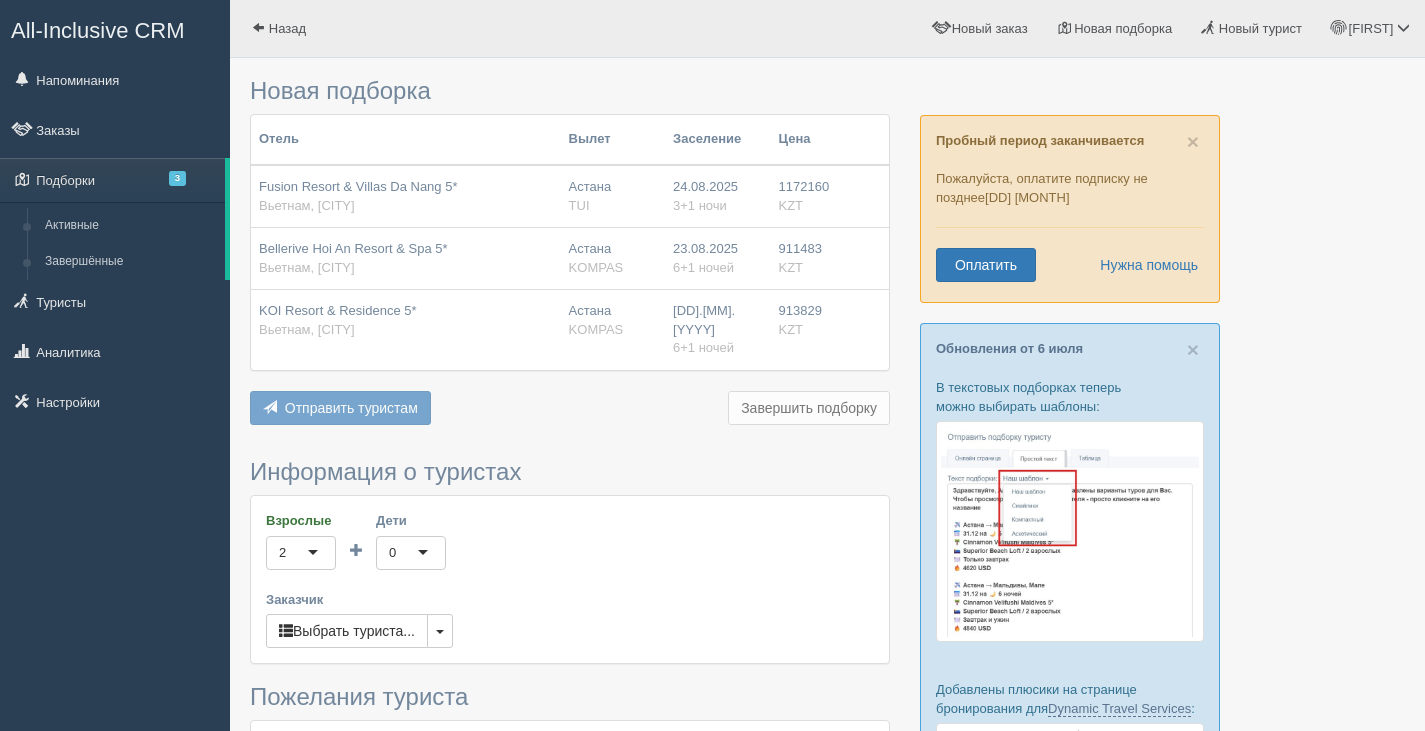 click on "Отправить туристам
Отправить
Завершить подборку
Добавить из Plugin
Добавить туры из Chrome Plugin
Удалить всё
Вернуть" at bounding box center [570, 410] 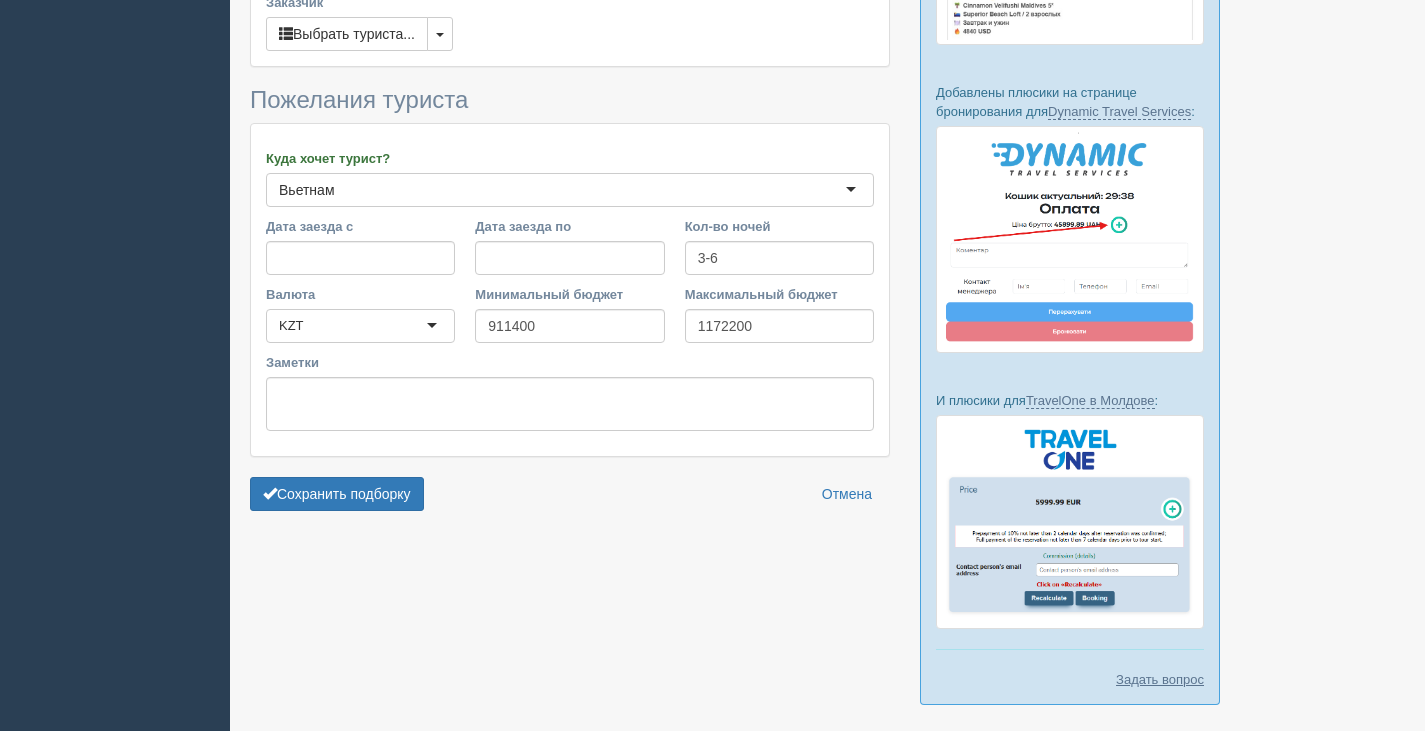 scroll, scrollTop: 600, scrollLeft: 0, axis: vertical 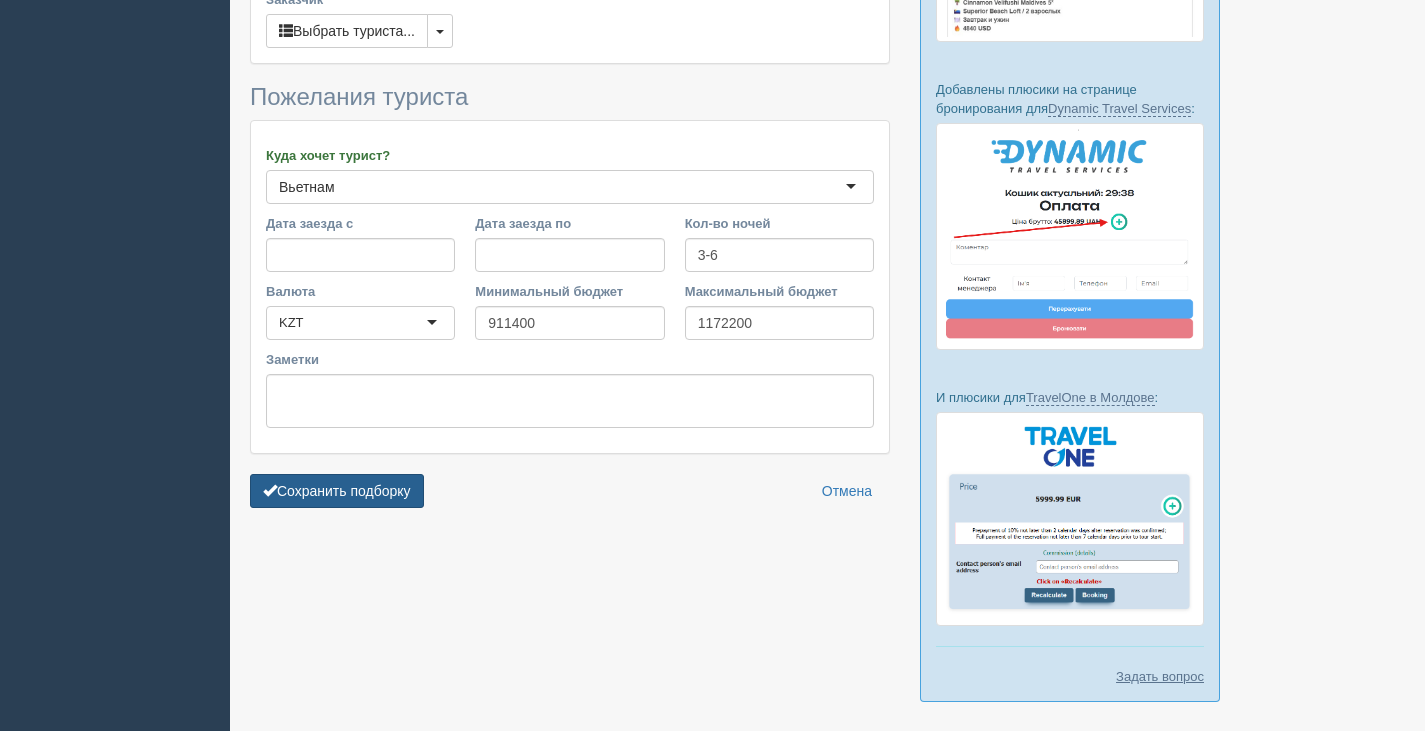 click on "Сохранить подборку" at bounding box center [337, 491] 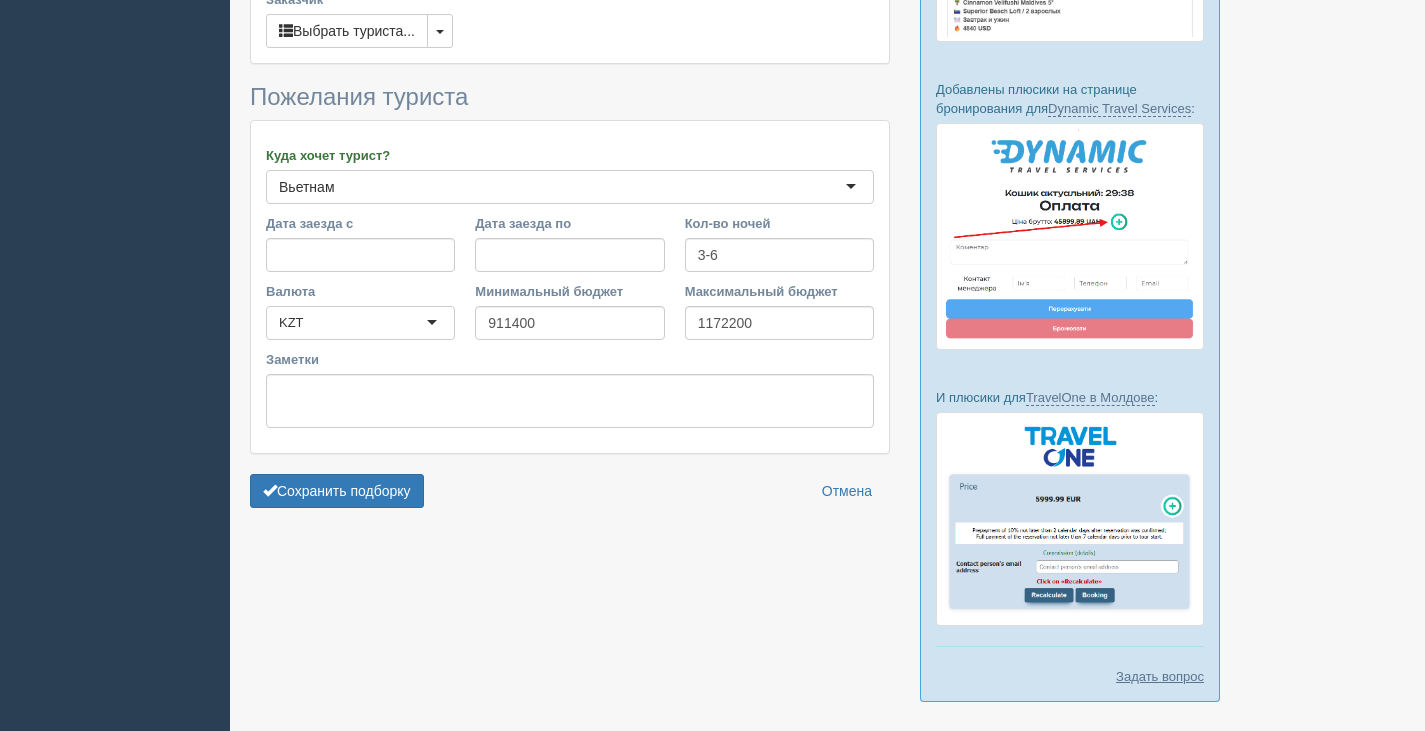scroll, scrollTop: 561, scrollLeft: 0, axis: vertical 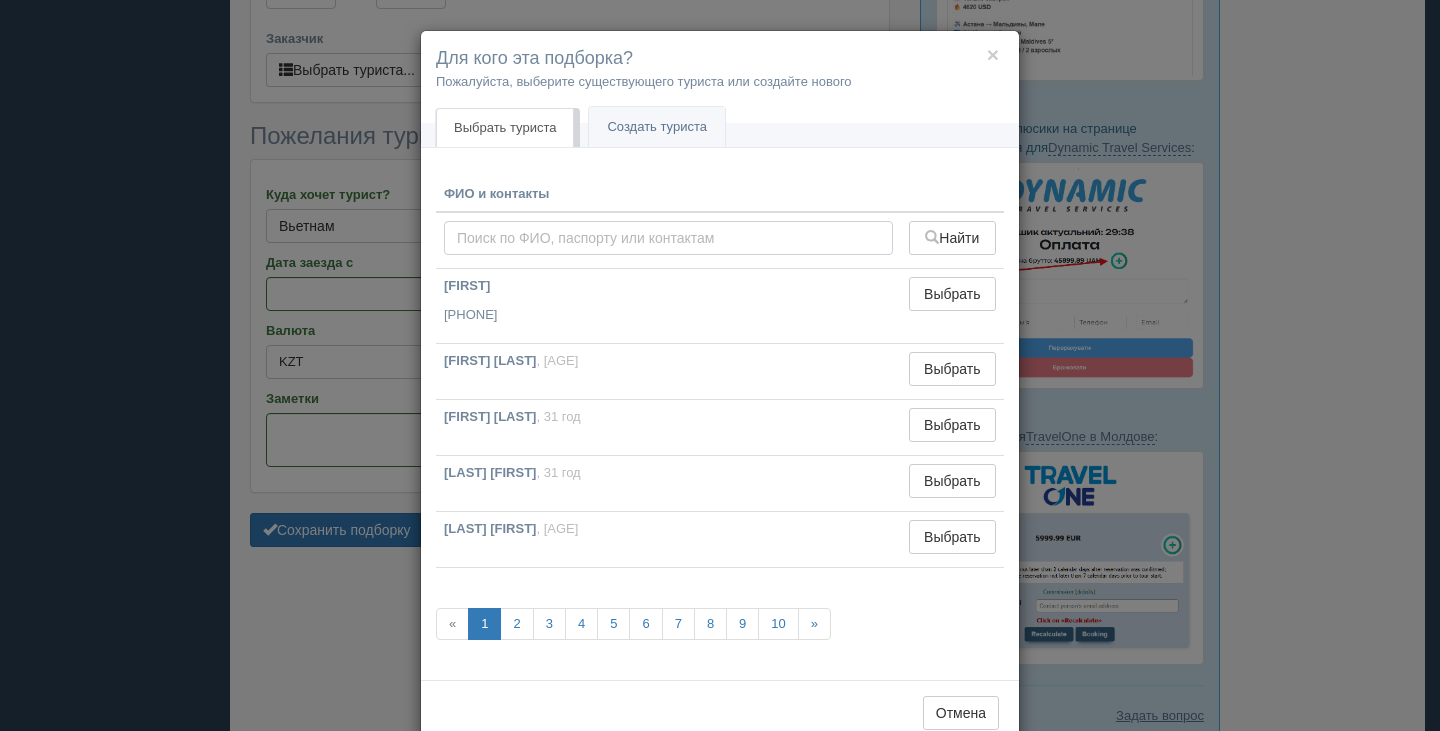 click at bounding box center [668, 238] 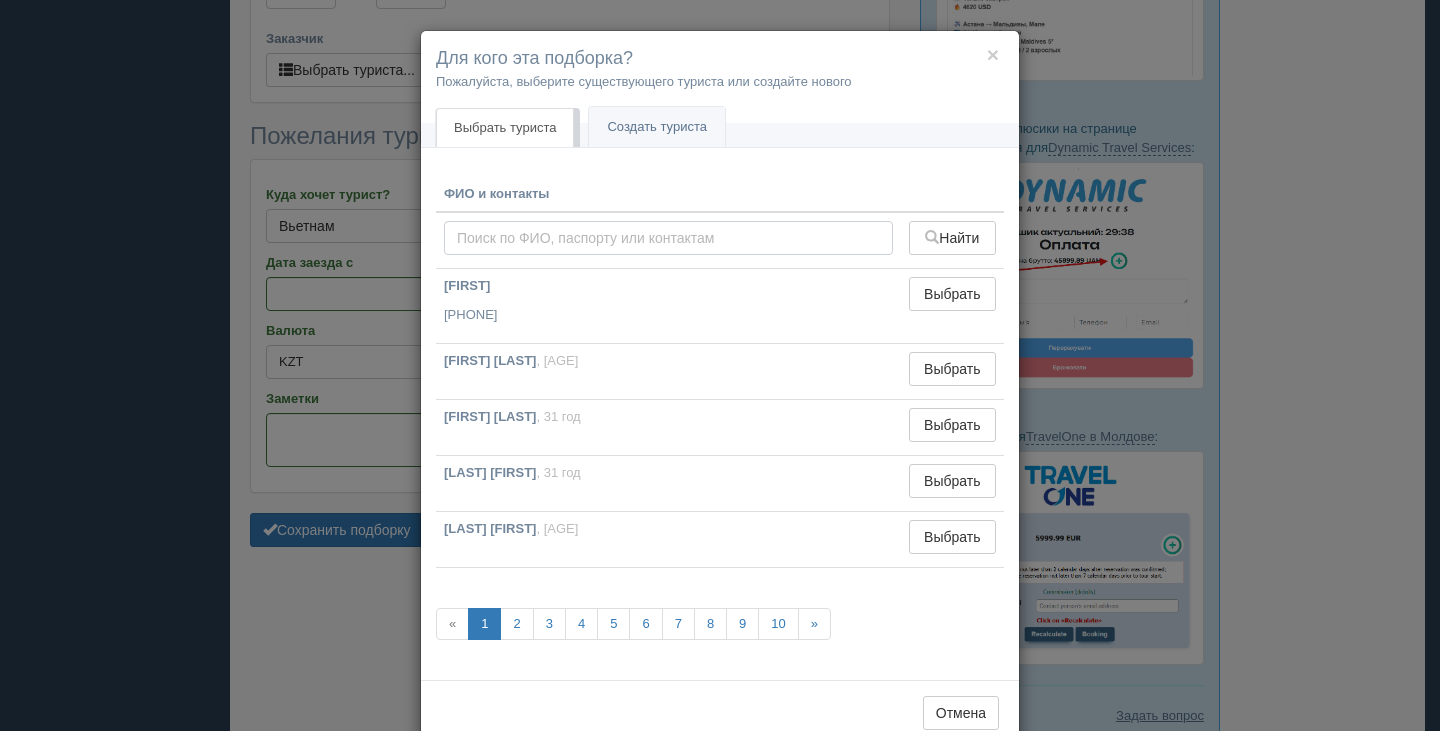 type on "кусманов" 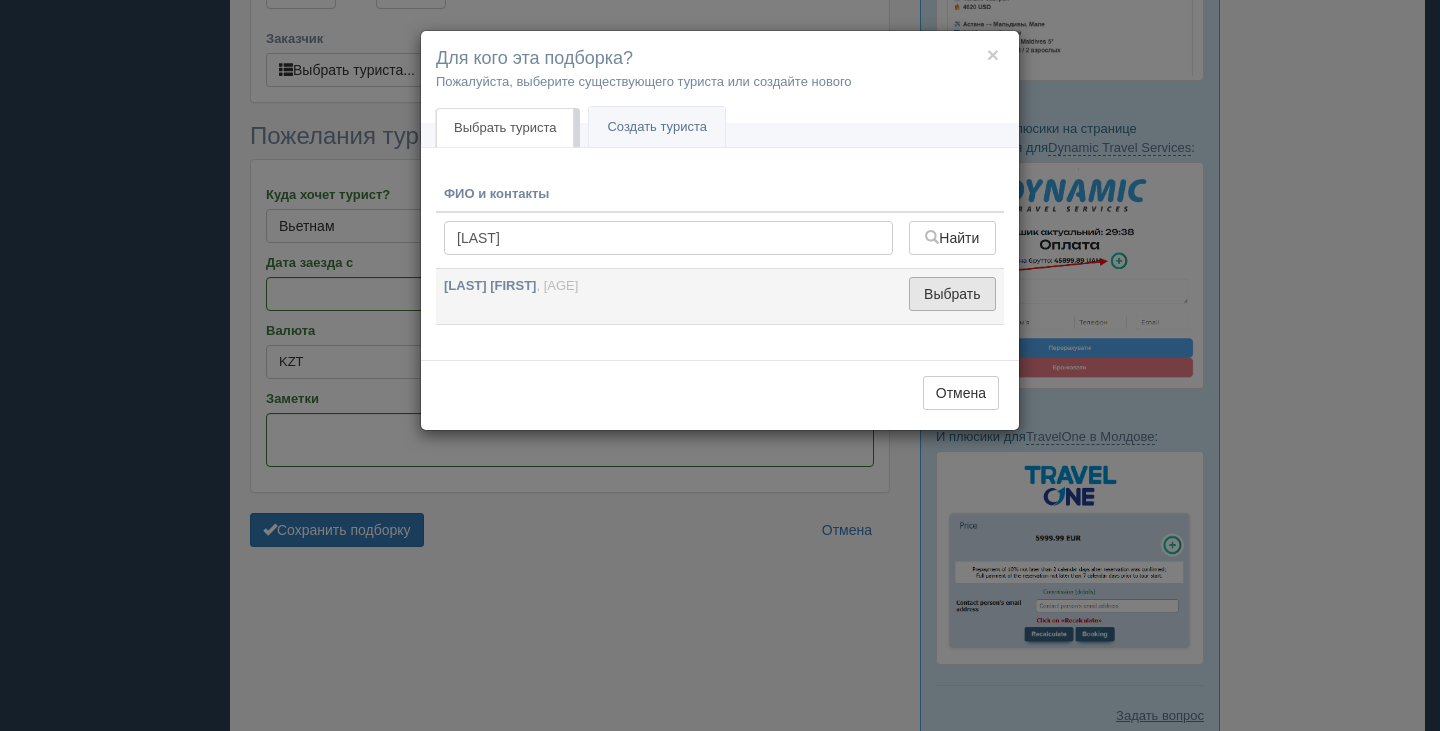 click on "Выбрать" at bounding box center (952, 294) 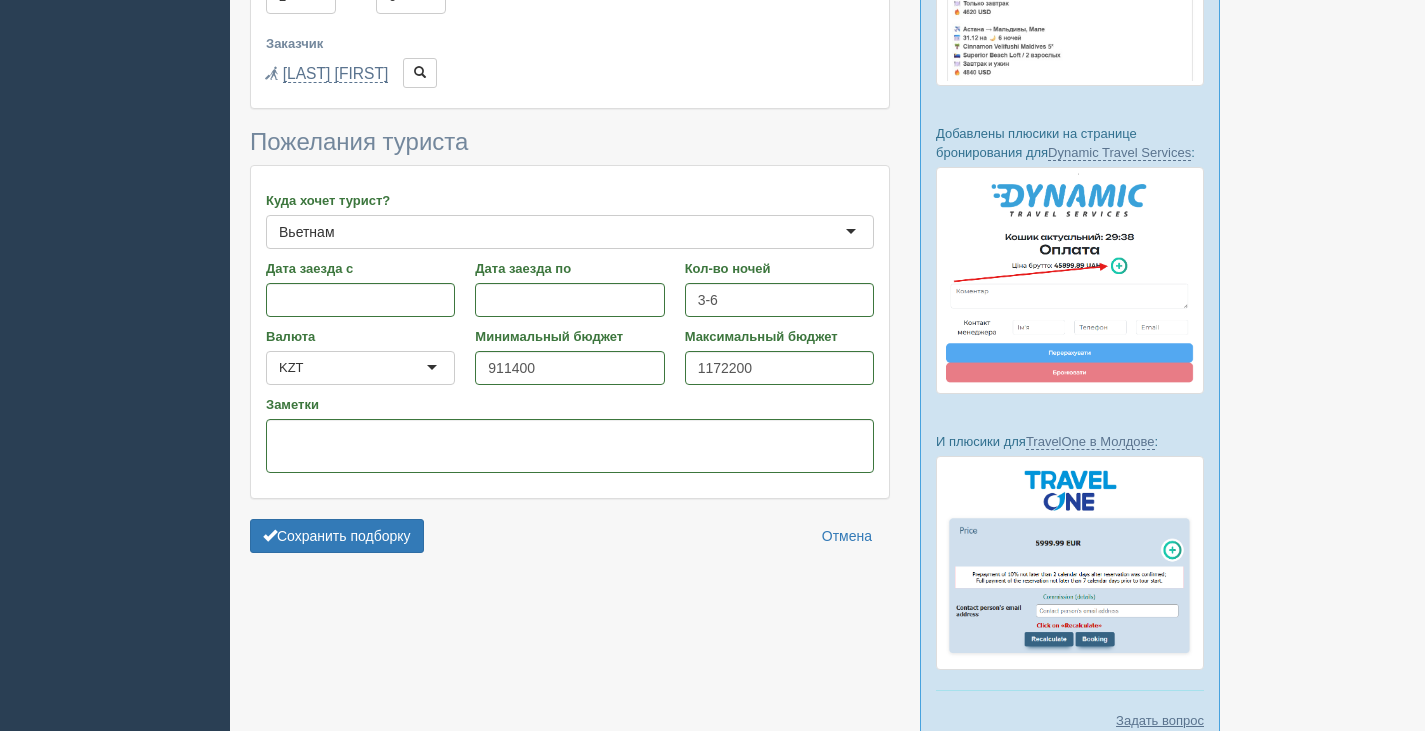 scroll, scrollTop: 681, scrollLeft: 0, axis: vertical 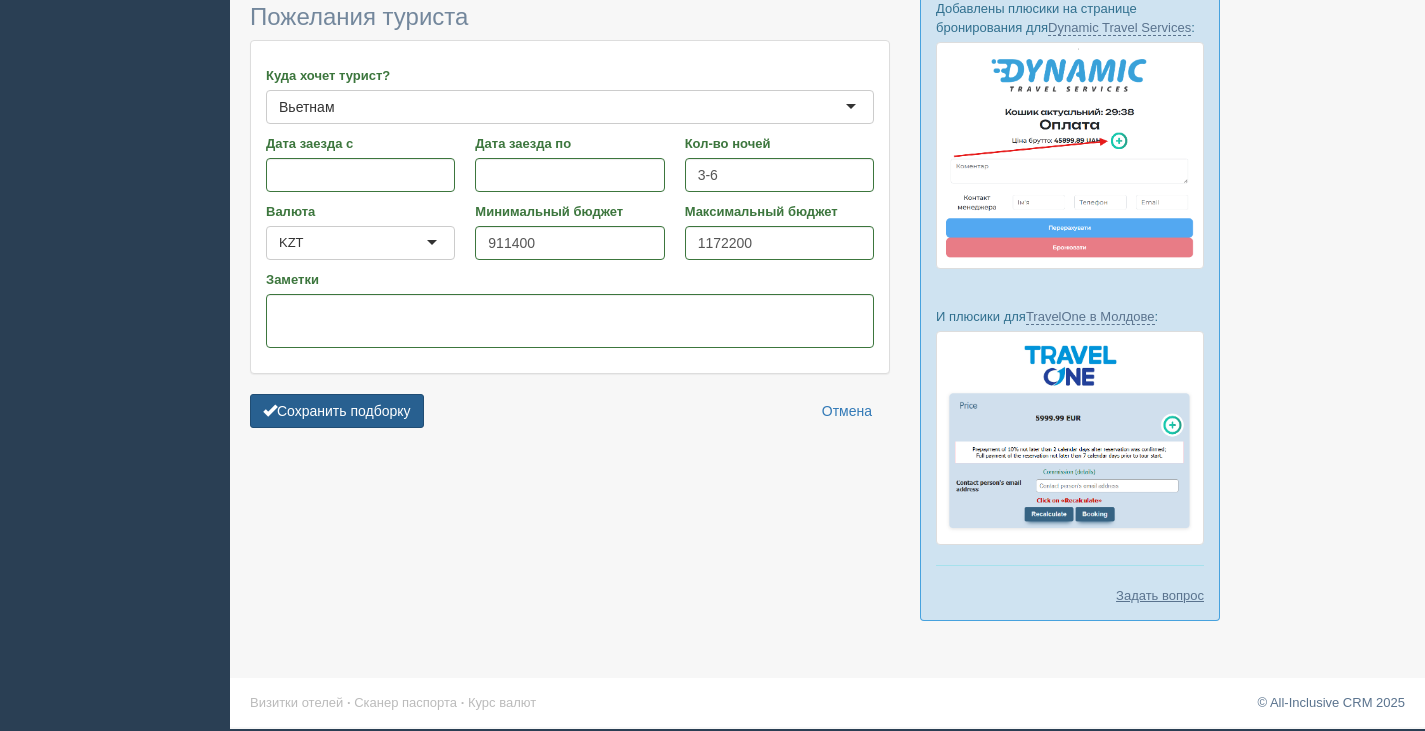 click on "Сохранить подборку" at bounding box center (337, 411) 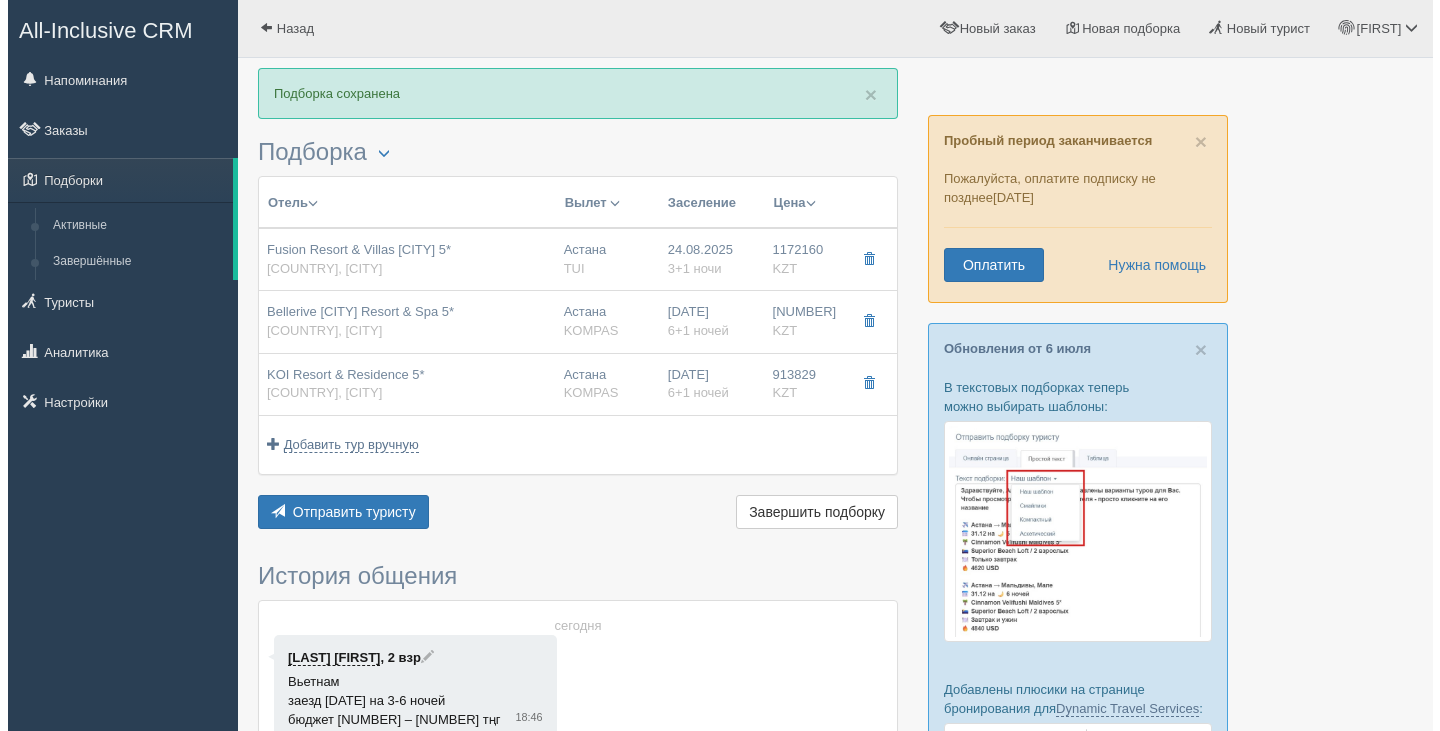 scroll, scrollTop: 0, scrollLeft: 0, axis: both 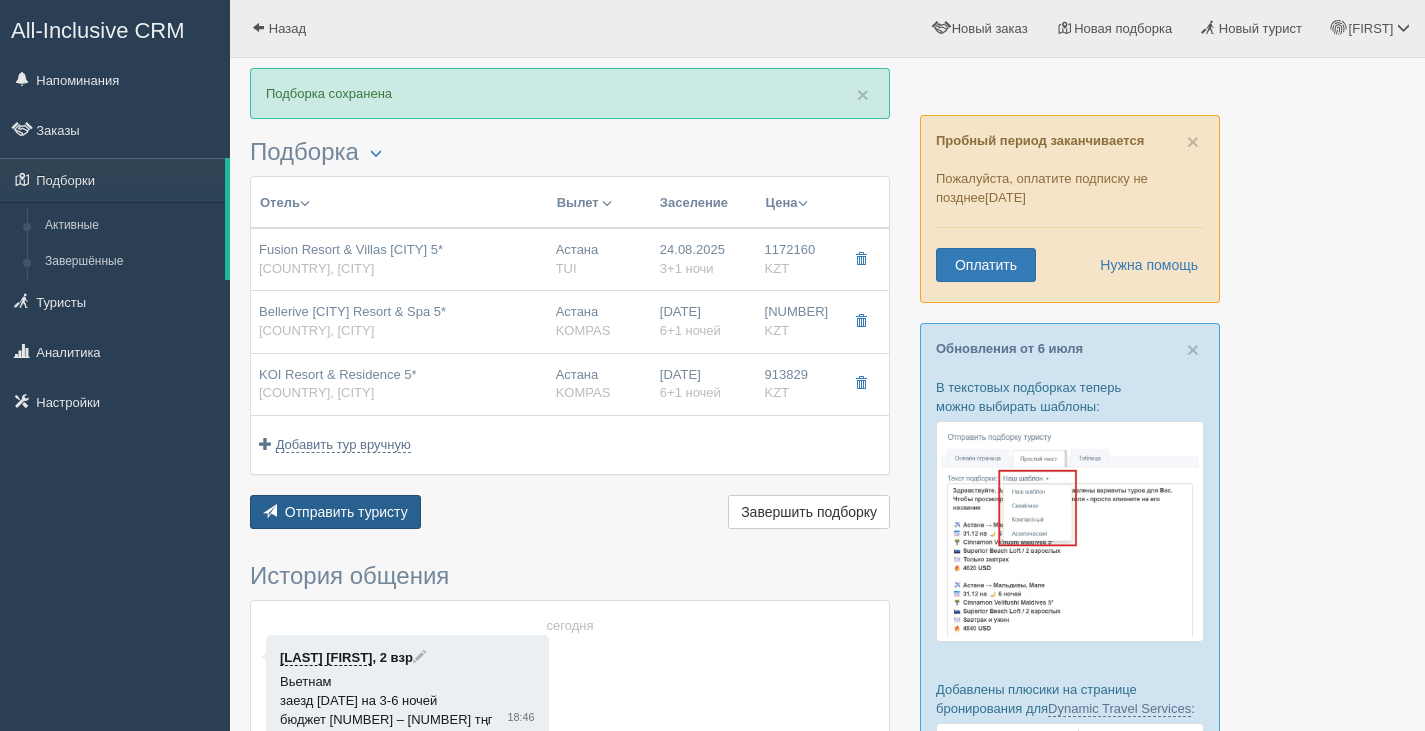 click on "Отправить туристу" at bounding box center (346, 512) 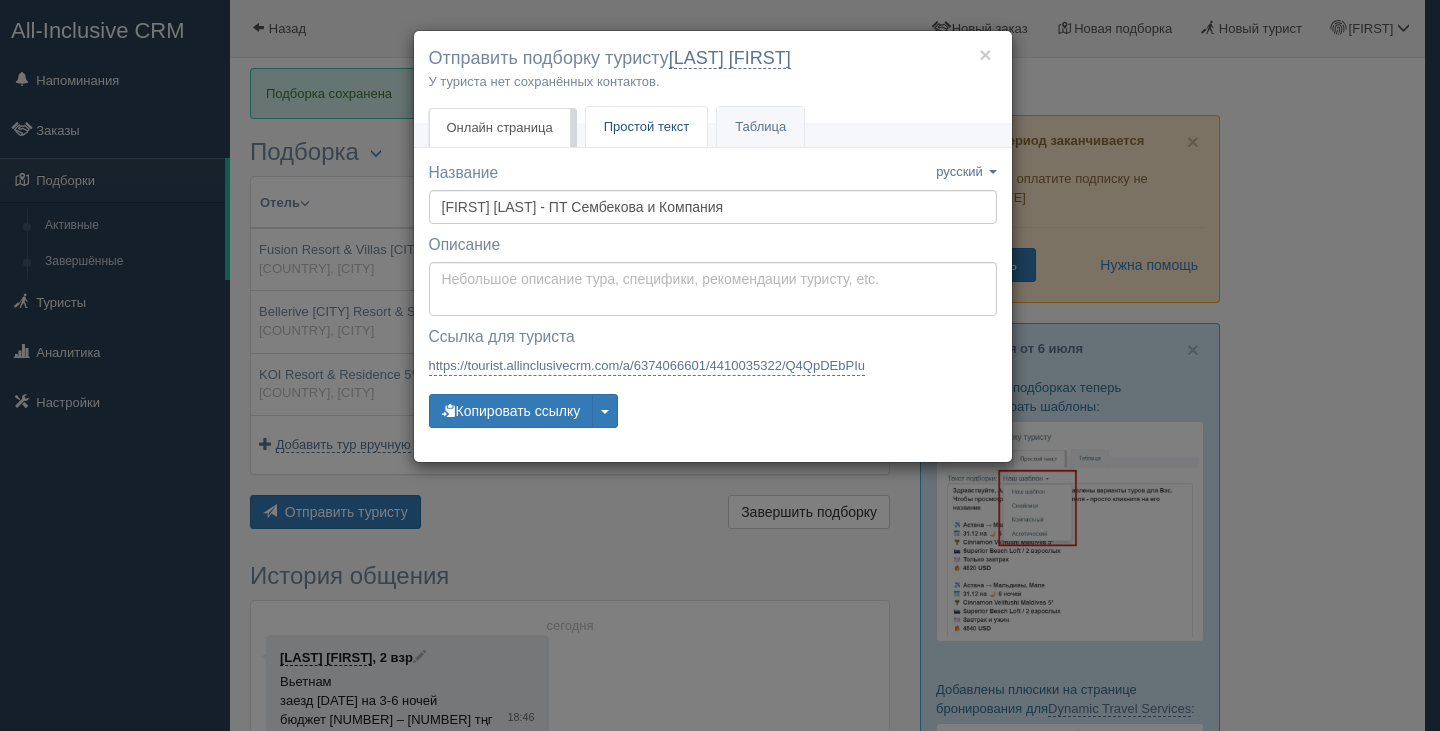 click on "Простой текст" at bounding box center (647, 126) 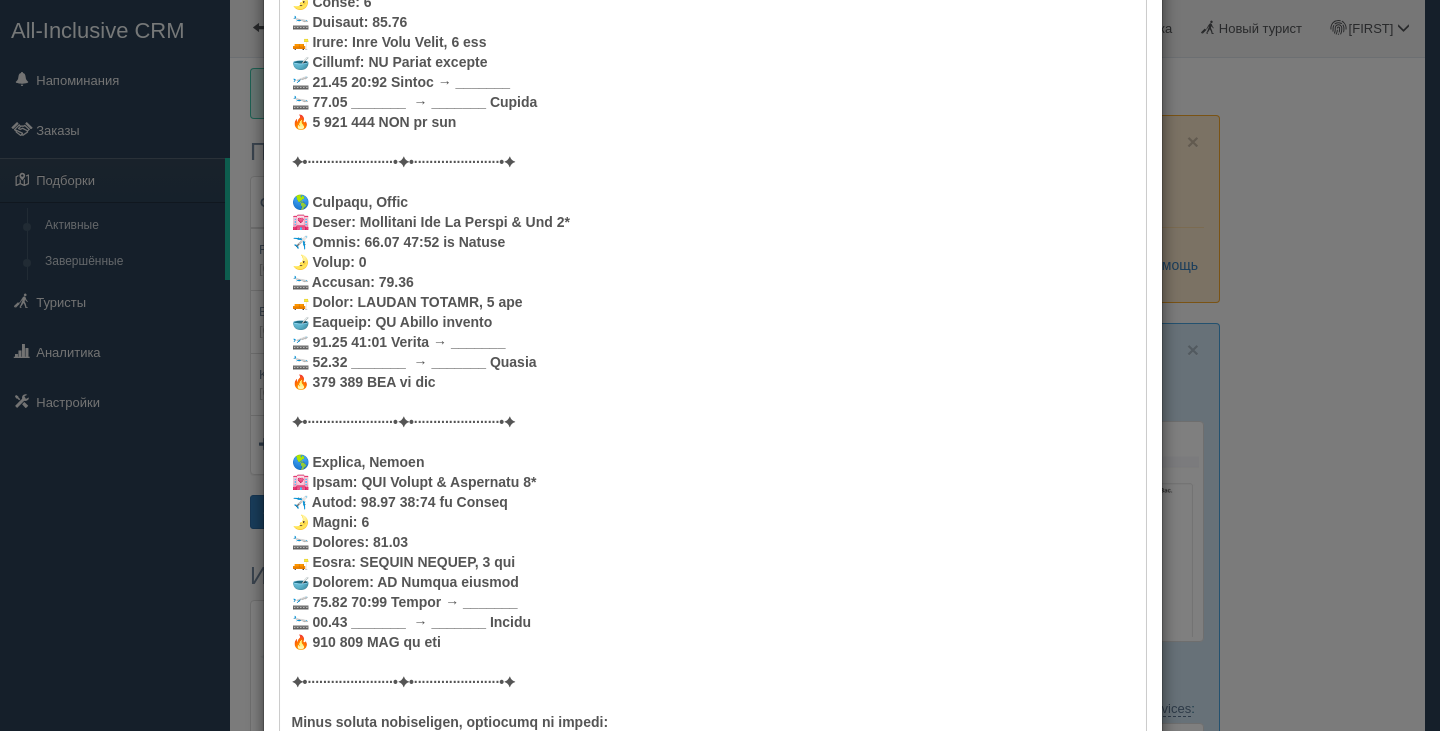 scroll, scrollTop: 556, scrollLeft: 0, axis: vertical 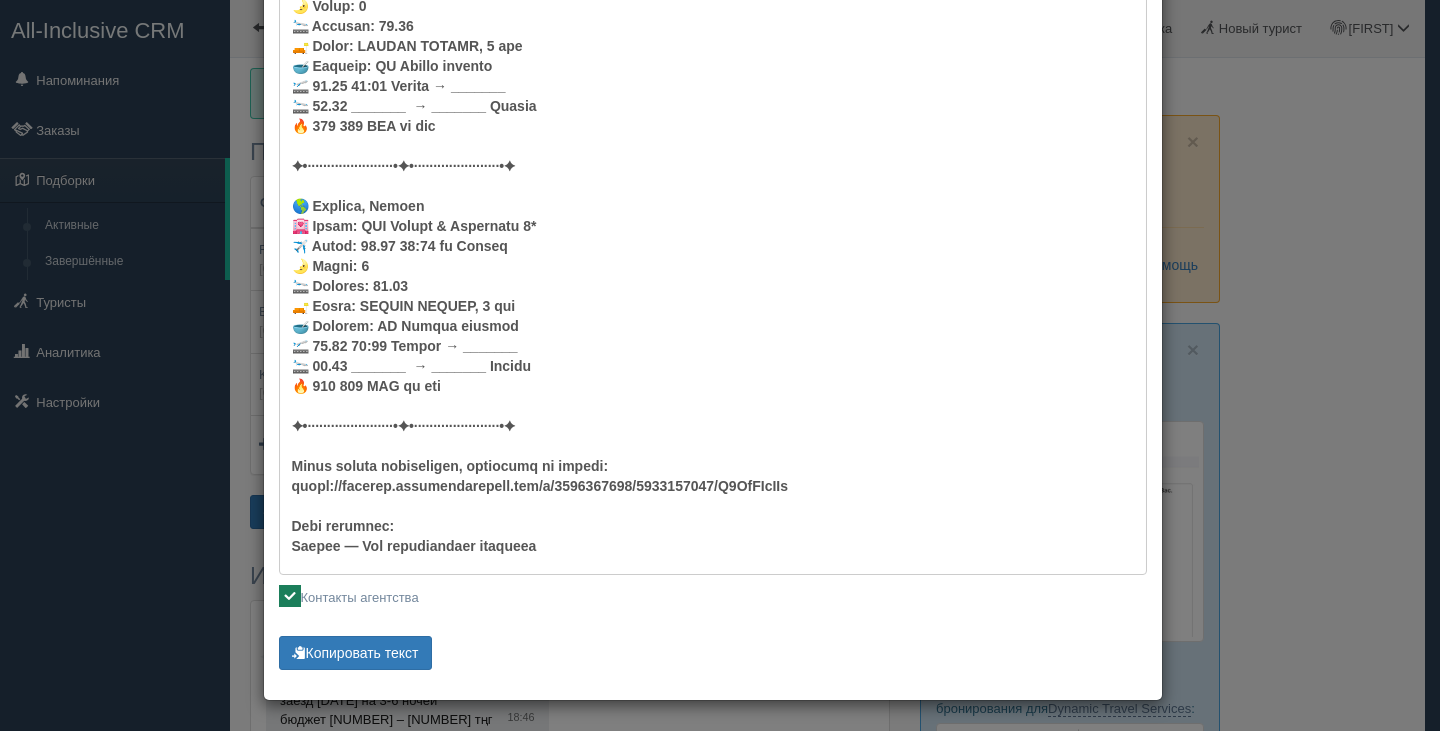 click at bounding box center (290, 596) 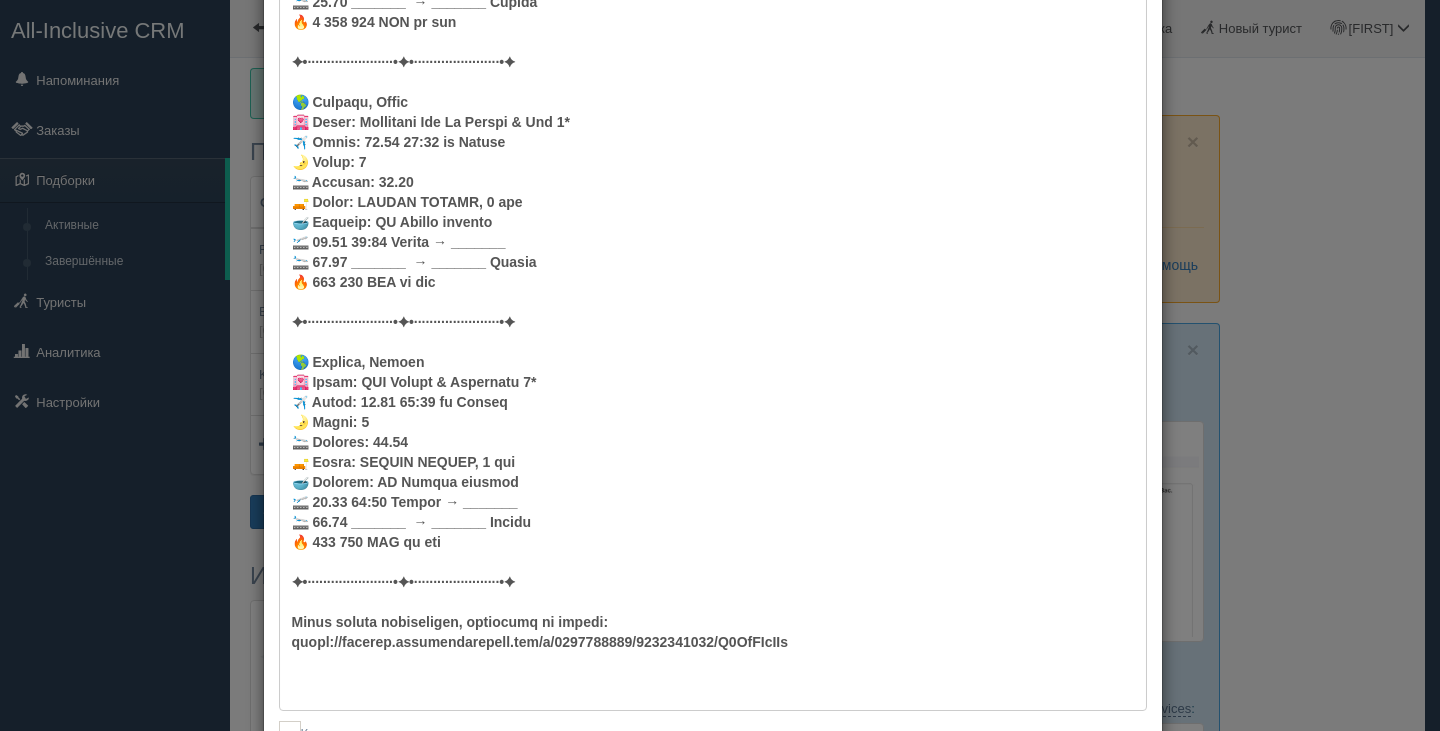 scroll, scrollTop: 536, scrollLeft: 0, axis: vertical 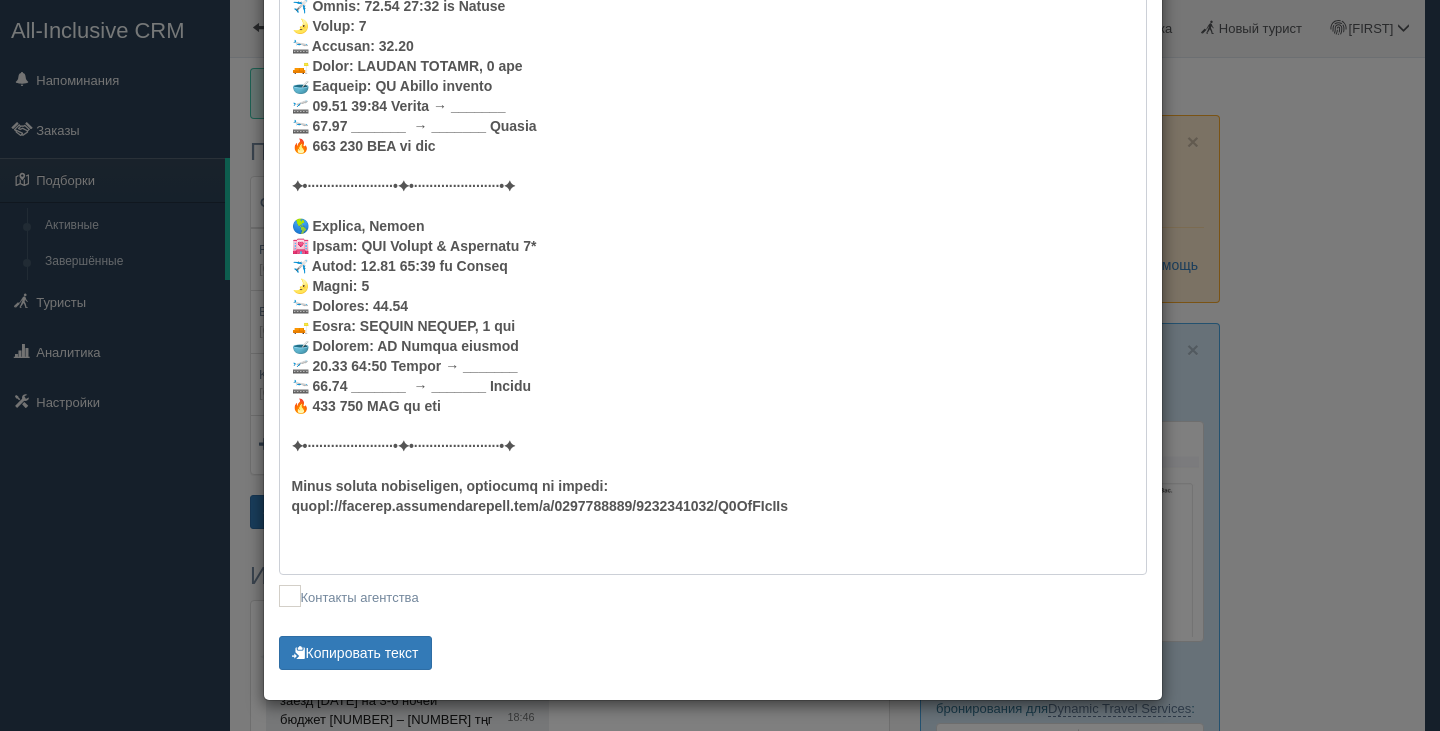click on "Текст подборки:
Смайлики
Компактный
Аскетический
Смайлики
Смайлики
Компактный
Аскетический
русский
english
eesti
latviešu
polski
українська
русский
русский
english
eesti
latviešu
polski
українська" at bounding box center (713, 112) 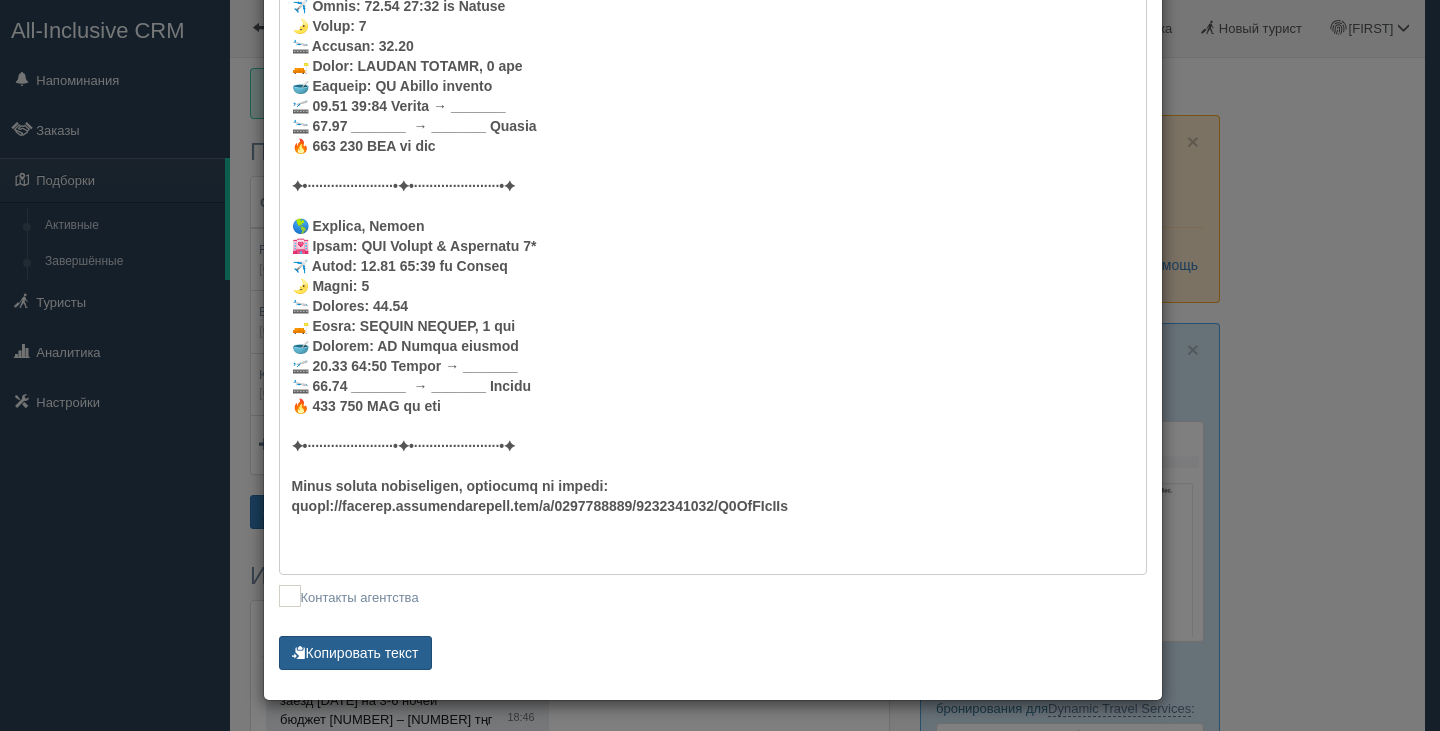 click on "Копировать текст" at bounding box center (355, 653) 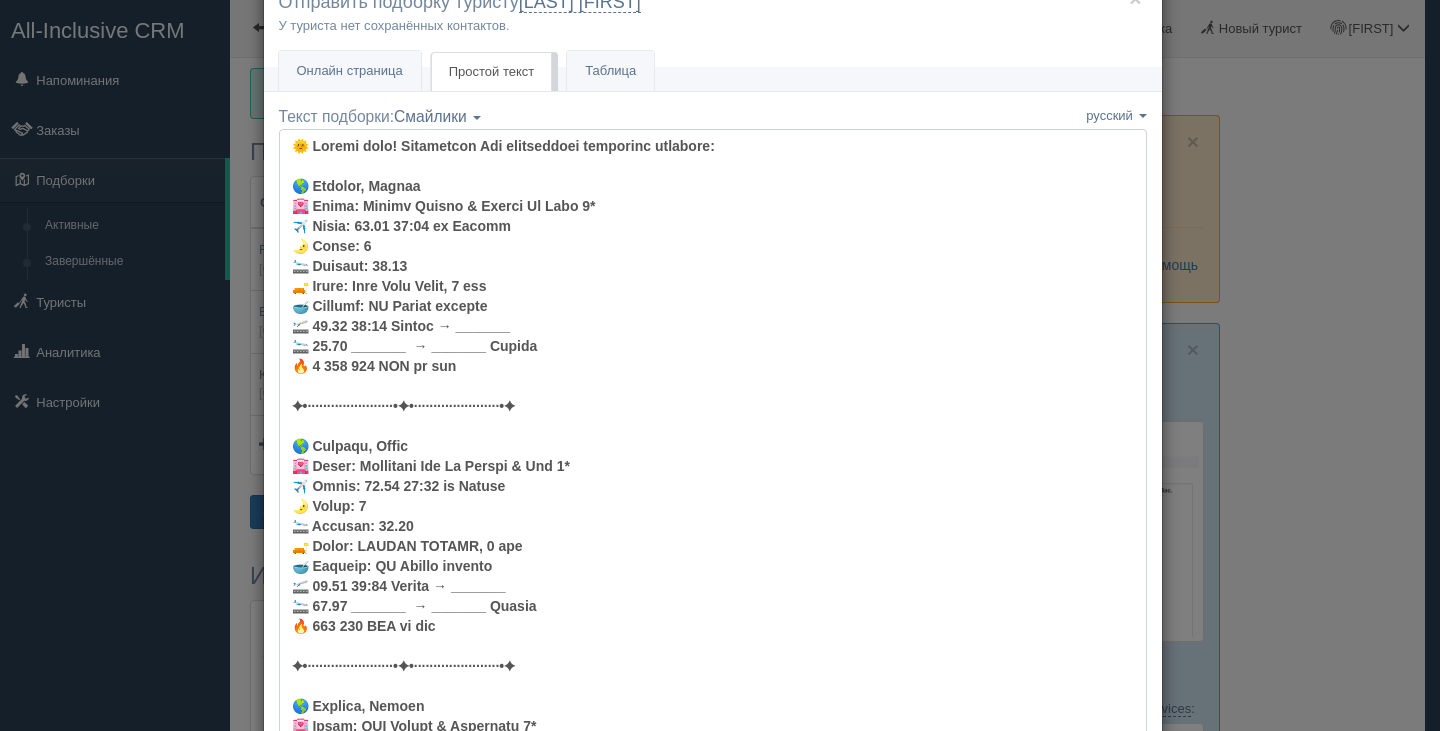 scroll, scrollTop: 0, scrollLeft: 0, axis: both 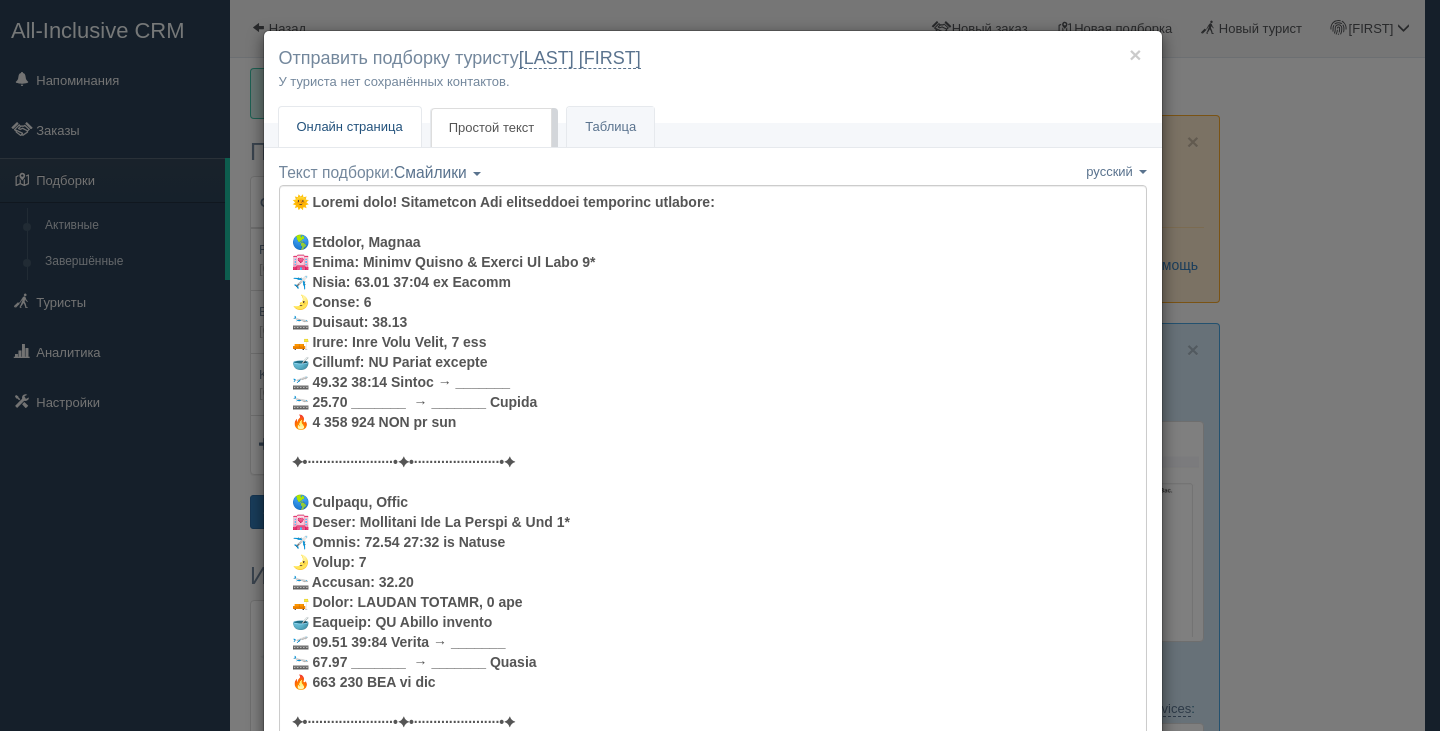 click on "Онлайн страница" at bounding box center [350, 126] 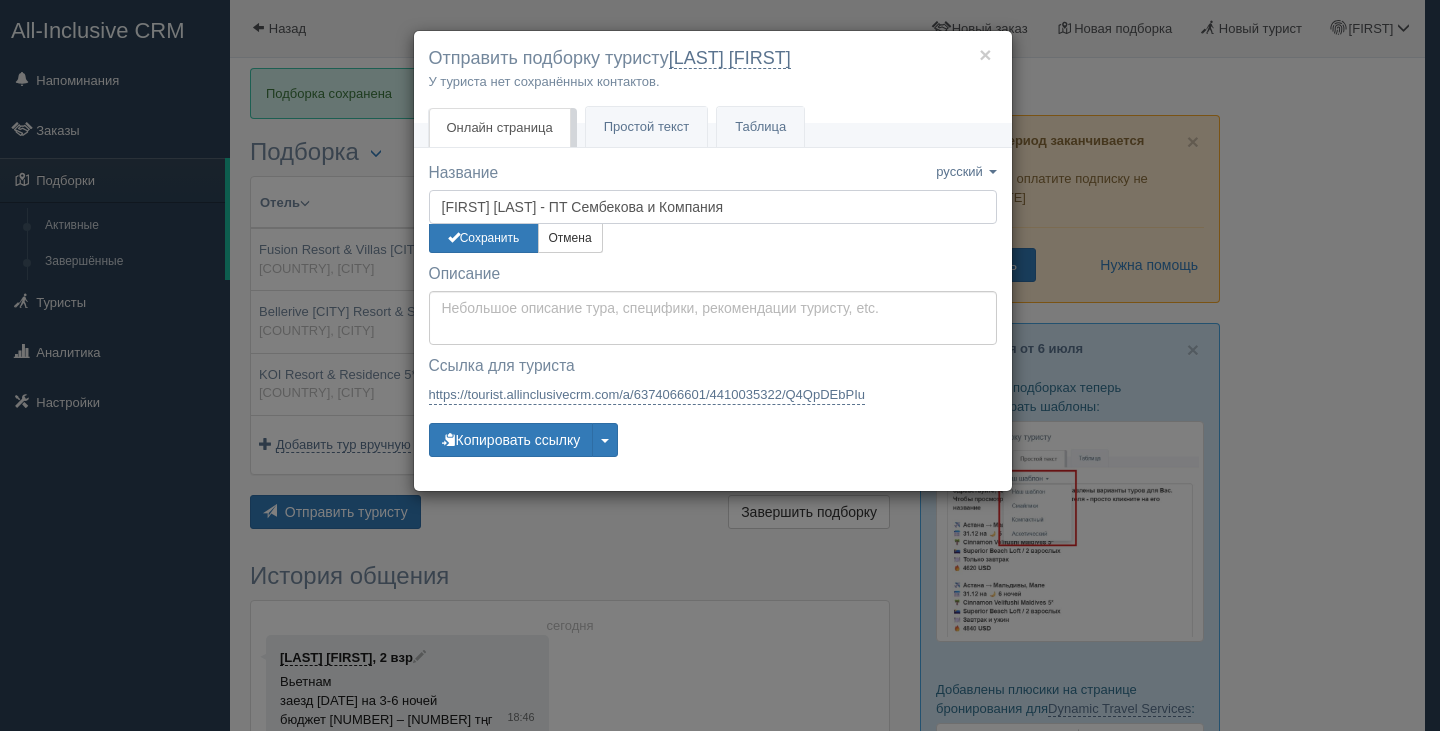 click on "[FIRST] [LAST] - ПТ Сембекова и Компания" at bounding box center (713, 207) 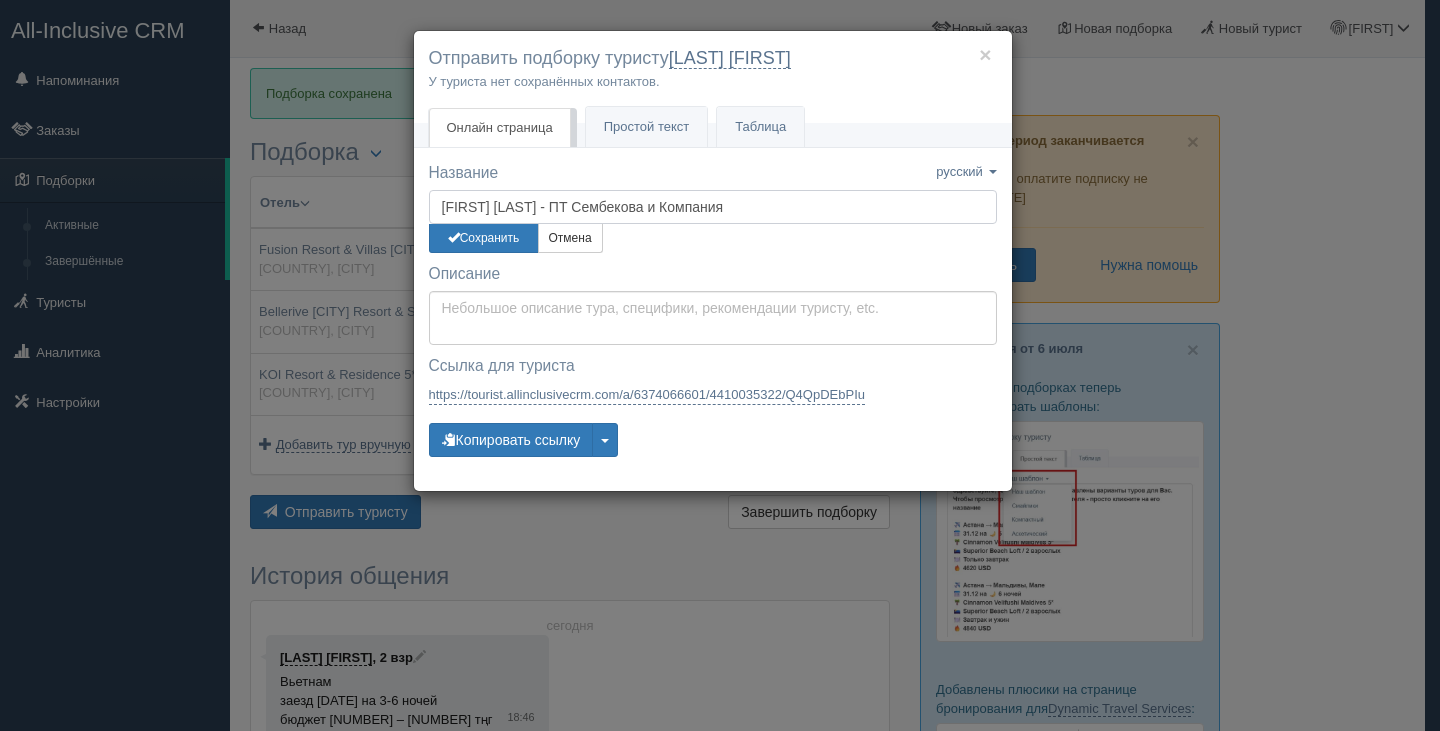 drag, startPoint x: 741, startPoint y: 208, endPoint x: 434, endPoint y: 198, distance: 307.1628 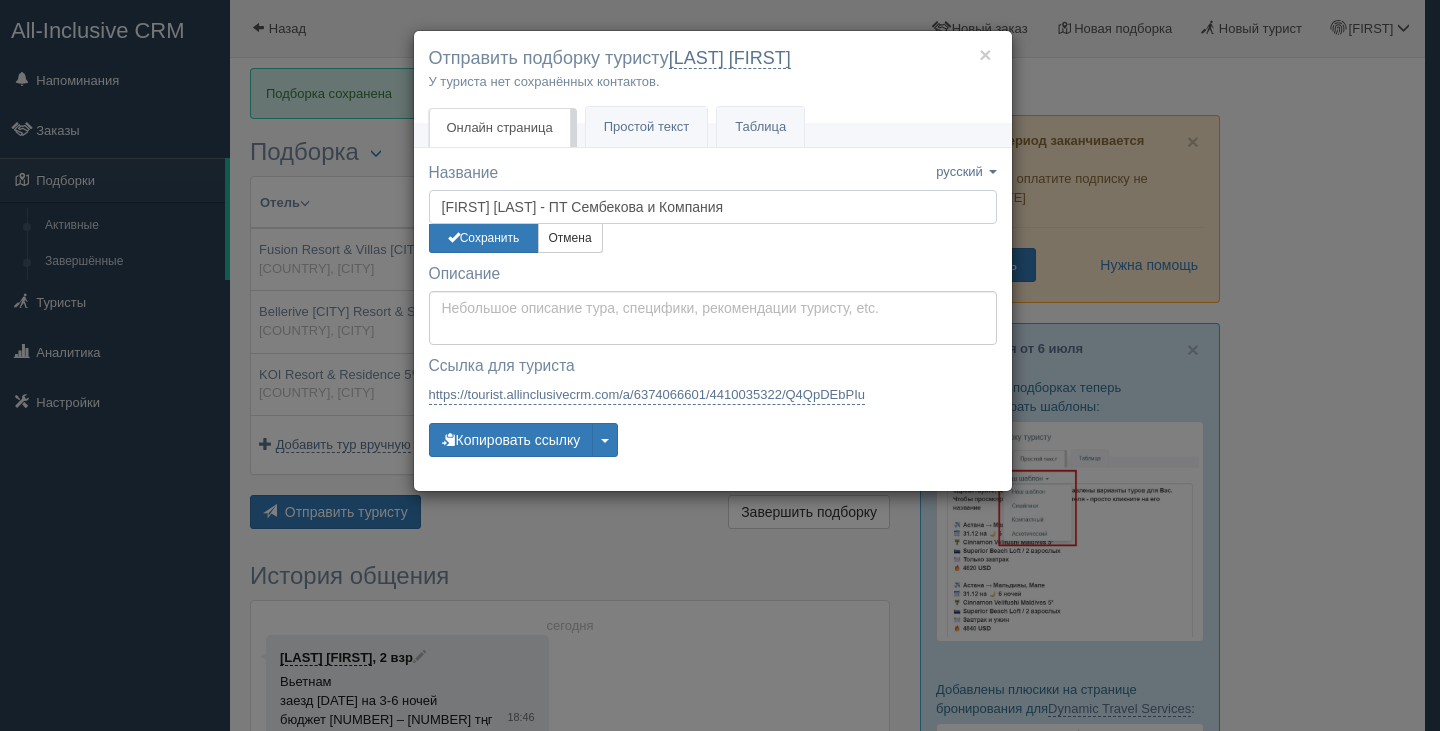 click on "[FIRST] [LAST] - ПТ Сембекова и Компания" at bounding box center (713, 207) 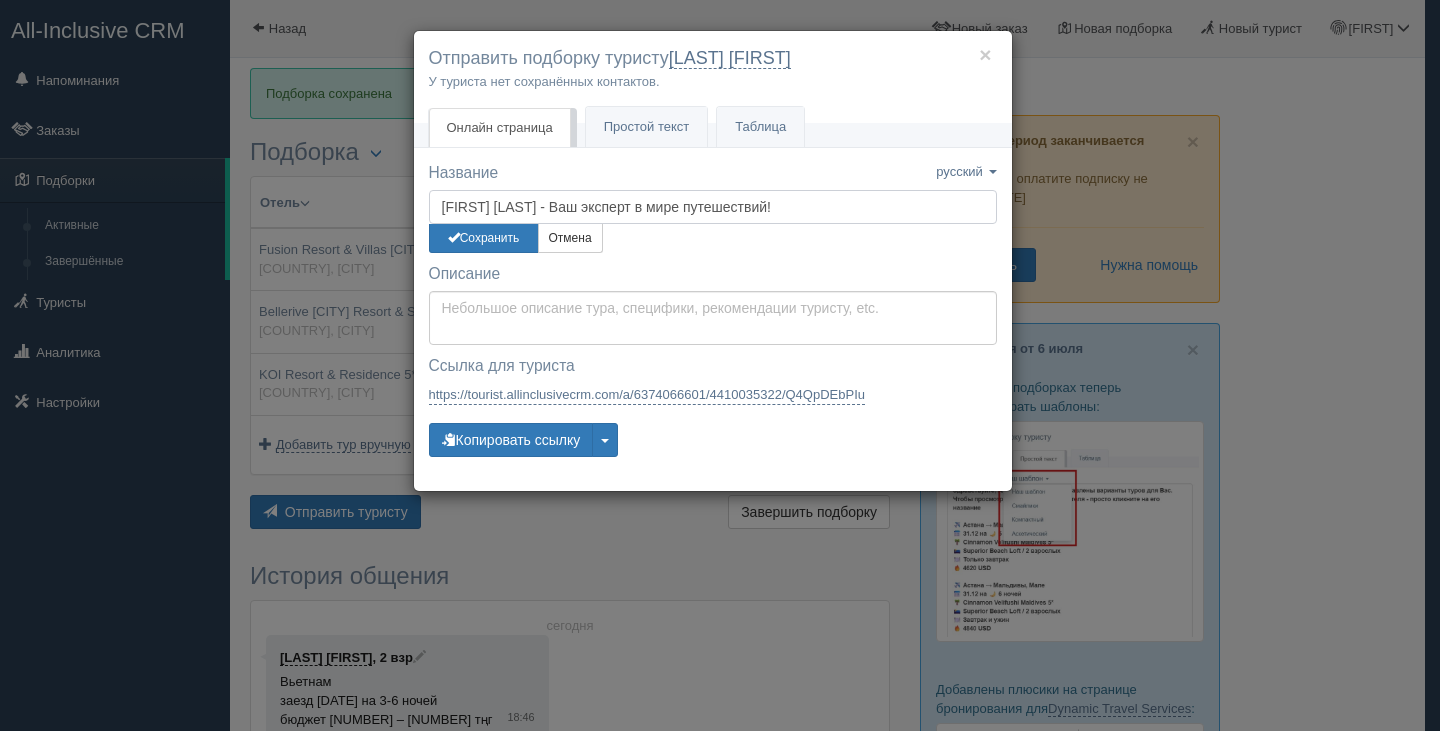 type on "[FIRST] [LAST] - Ваш эксперт в мире путешествий!" 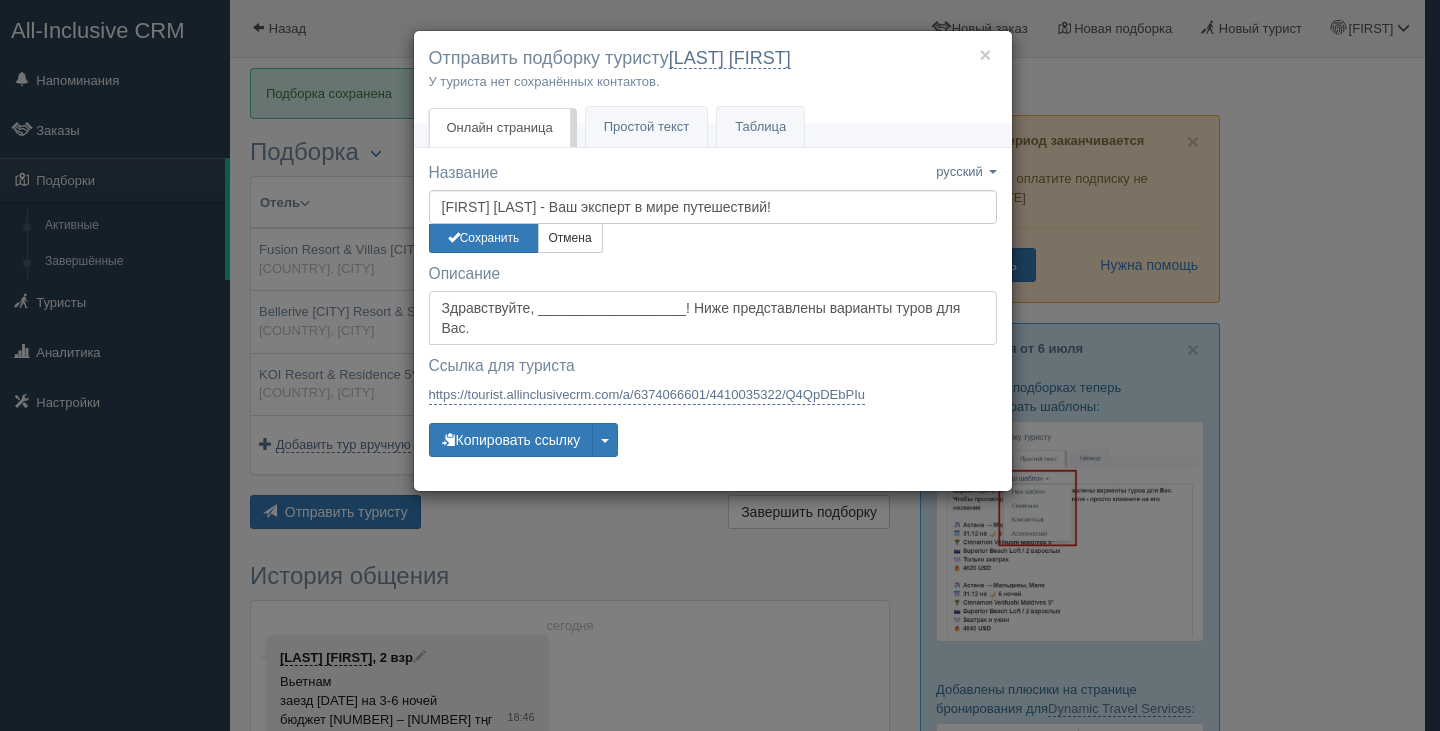 click on "Здравствуйте, ___________________! Ниже представлены варианты туров для Вас.
Для просмотра описания и фото отеля — нажмите на название. Отели, которые Вам понравились, можете отмечать ♥, а те что не понравились — удалять, нажав на корзину." at bounding box center (713, 318) 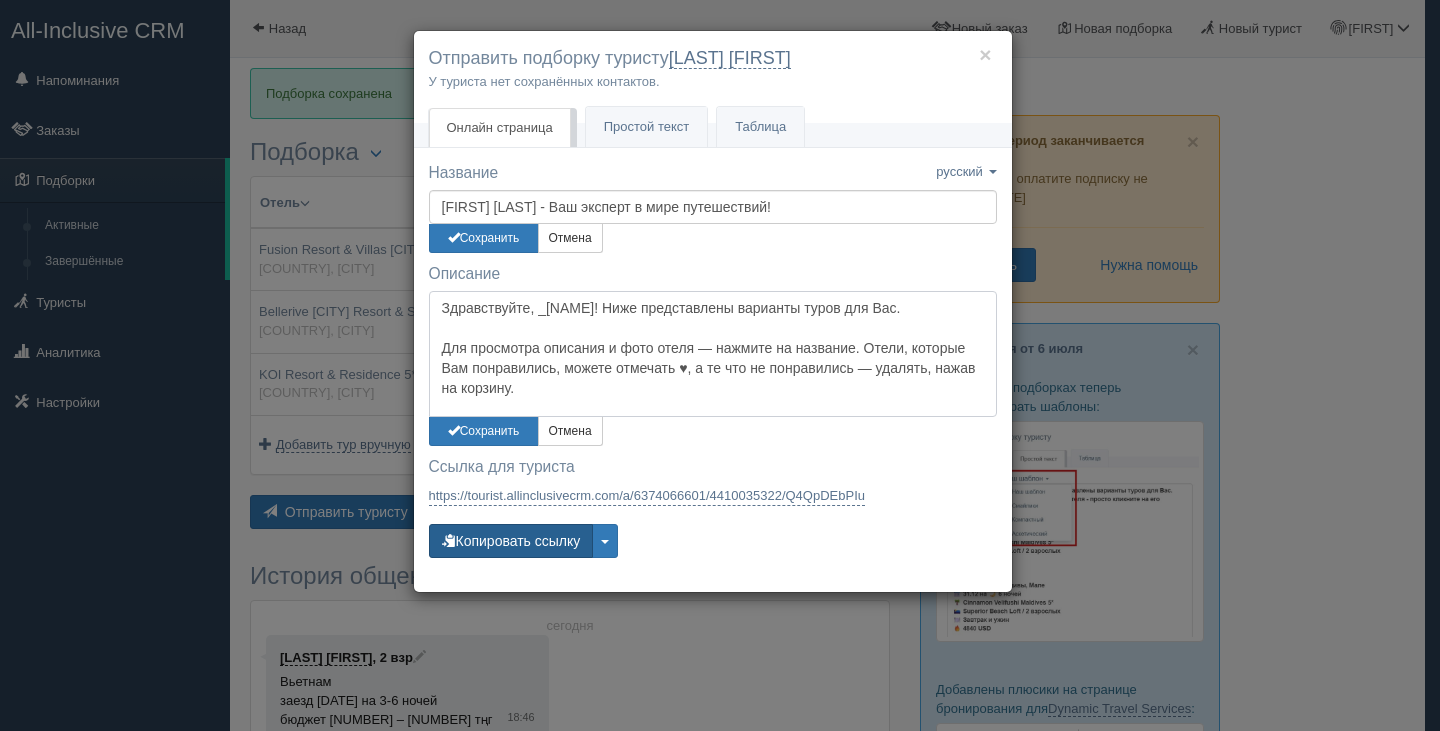 type on "Здравствуйте, _[NAME]! Ниже представлены варианты туров для Вас.
Для просмотра описания и фото отеля — нажмите на название. Отели, которые Вам понравились, можете отмечать ♥, а те что не понравились — удалять, нажав на корзину." 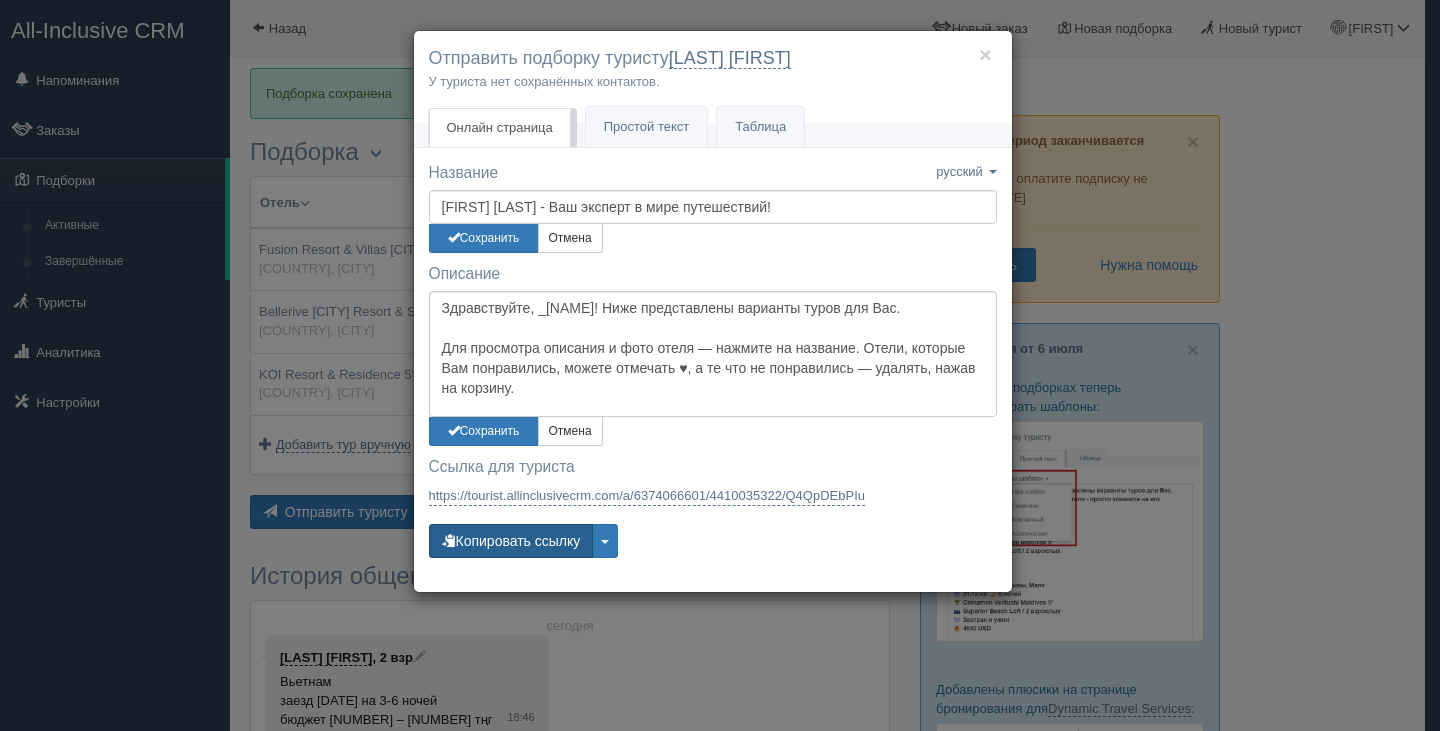 click on "Копировать ссылку" at bounding box center (511, 541) 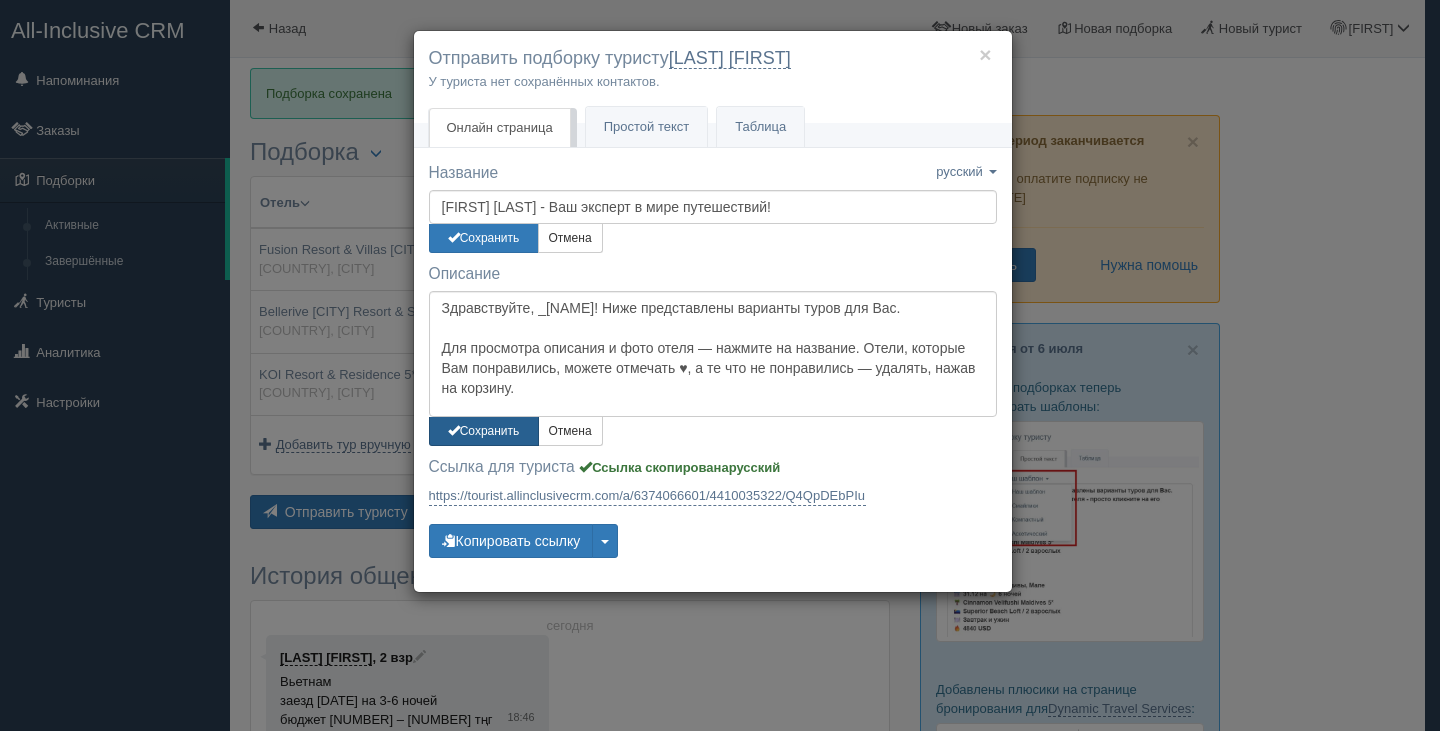 click on "Сохранить" at bounding box center [484, 238] 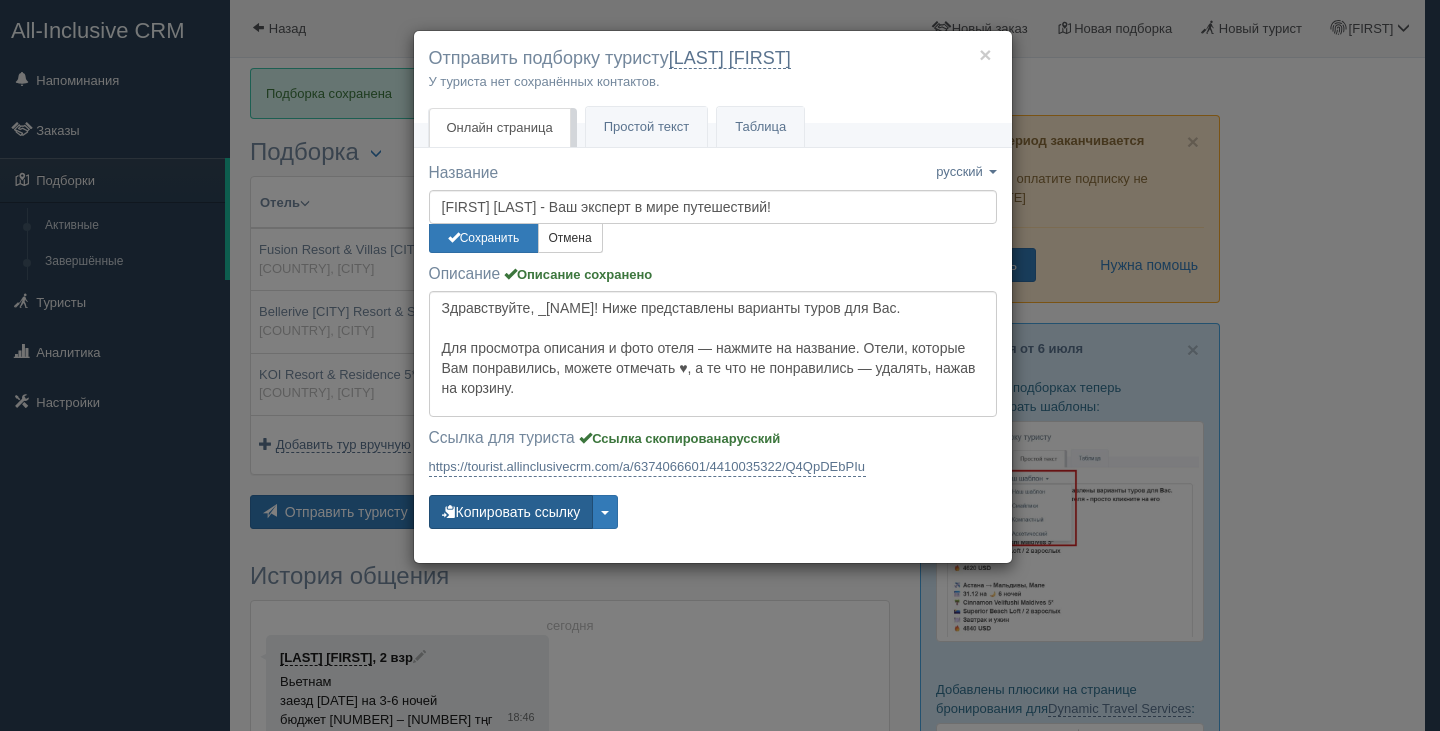 click on "Копировать ссылку" at bounding box center (511, 512) 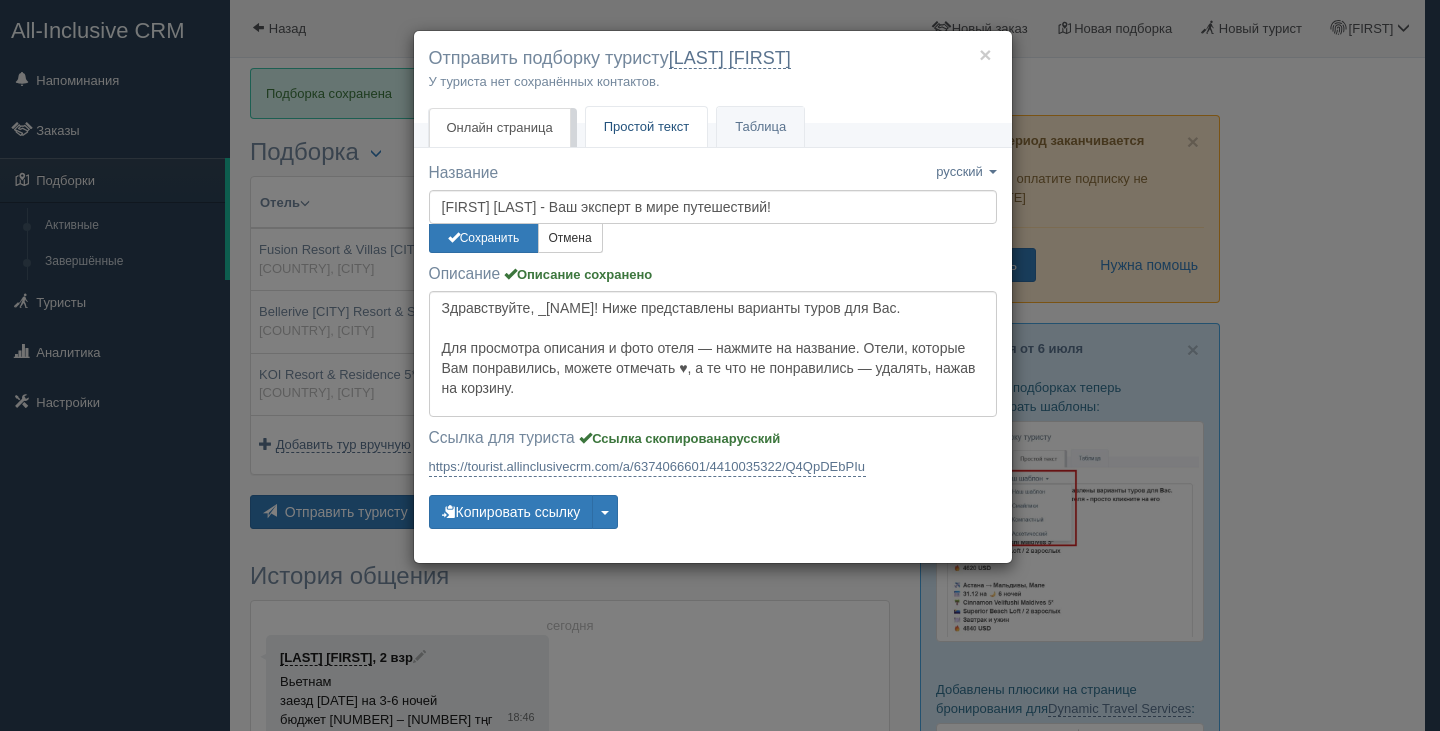 click on "Простой текст" at bounding box center [647, 126] 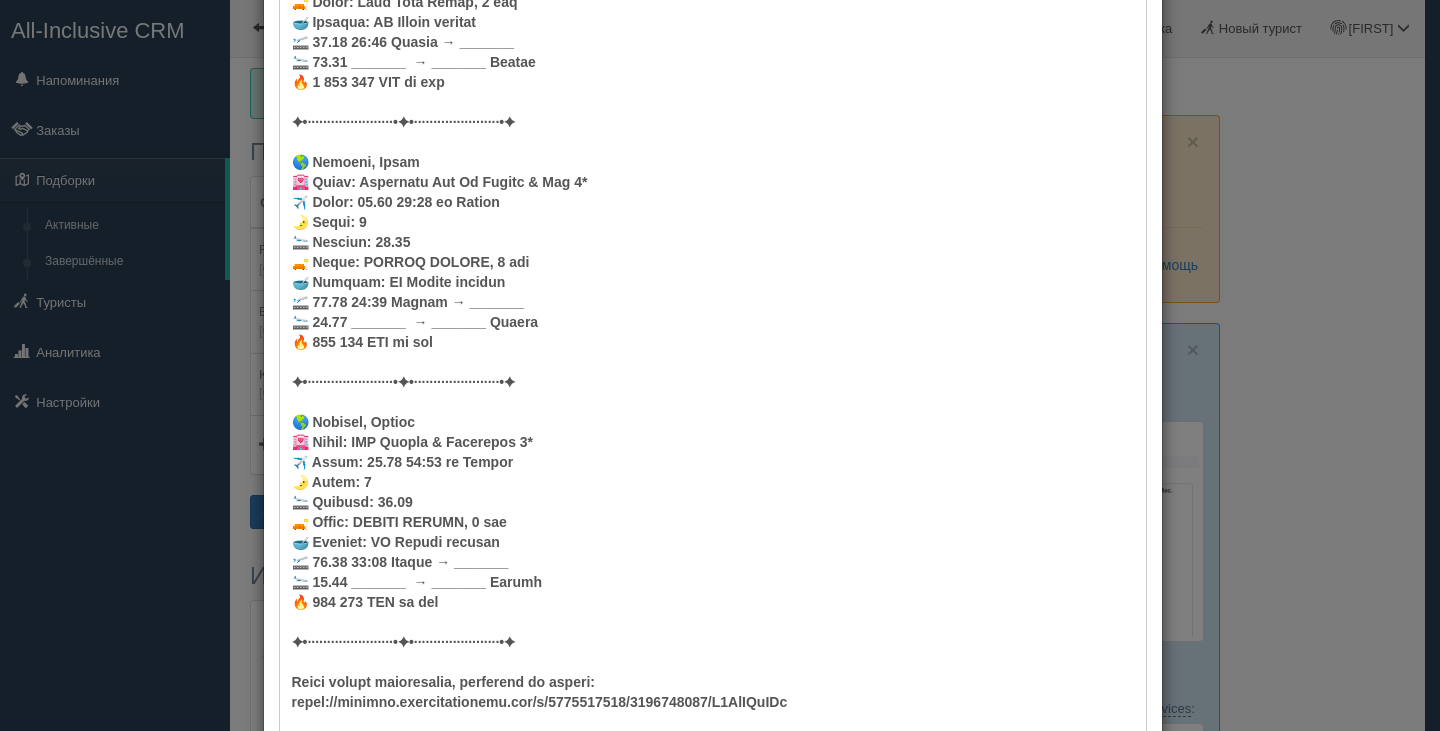 scroll, scrollTop: 596, scrollLeft: 0, axis: vertical 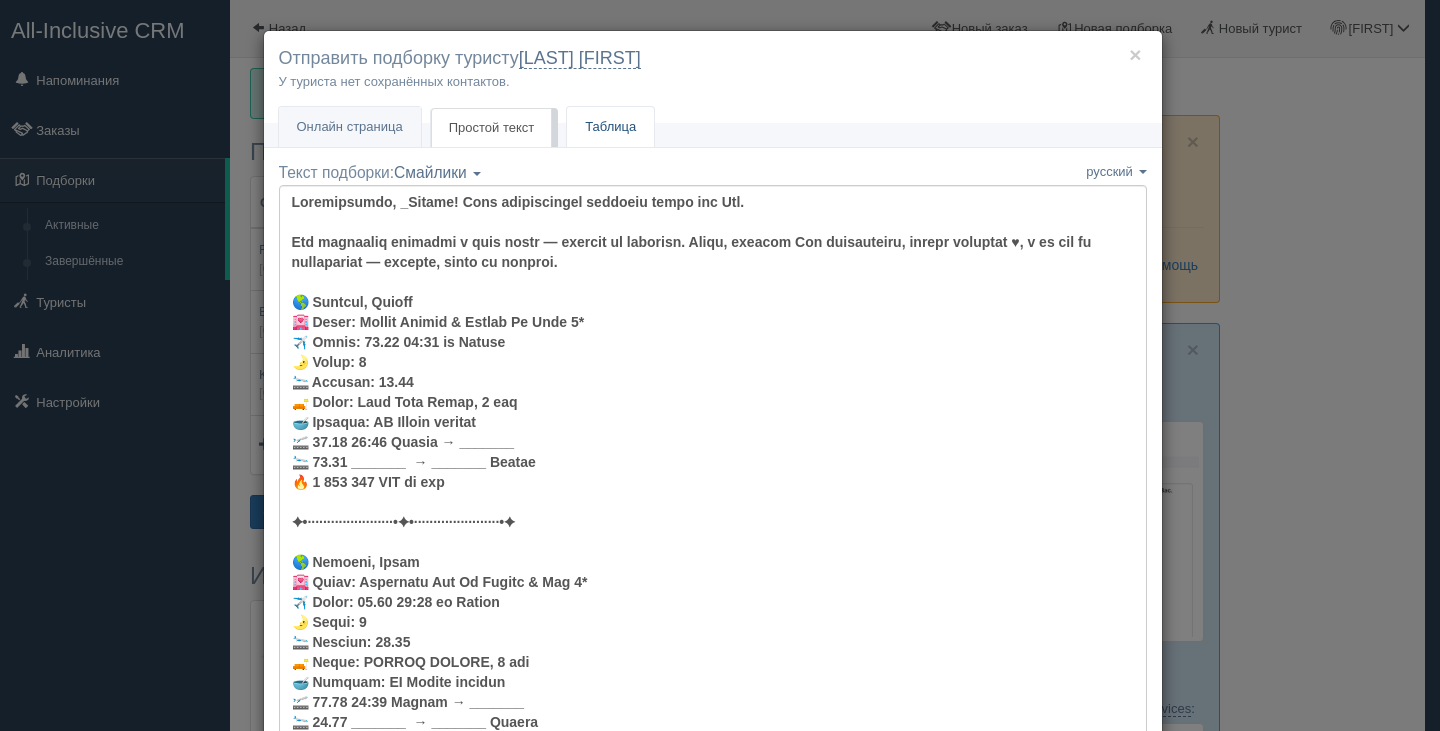 click on "Таблица" at bounding box center (610, 127) 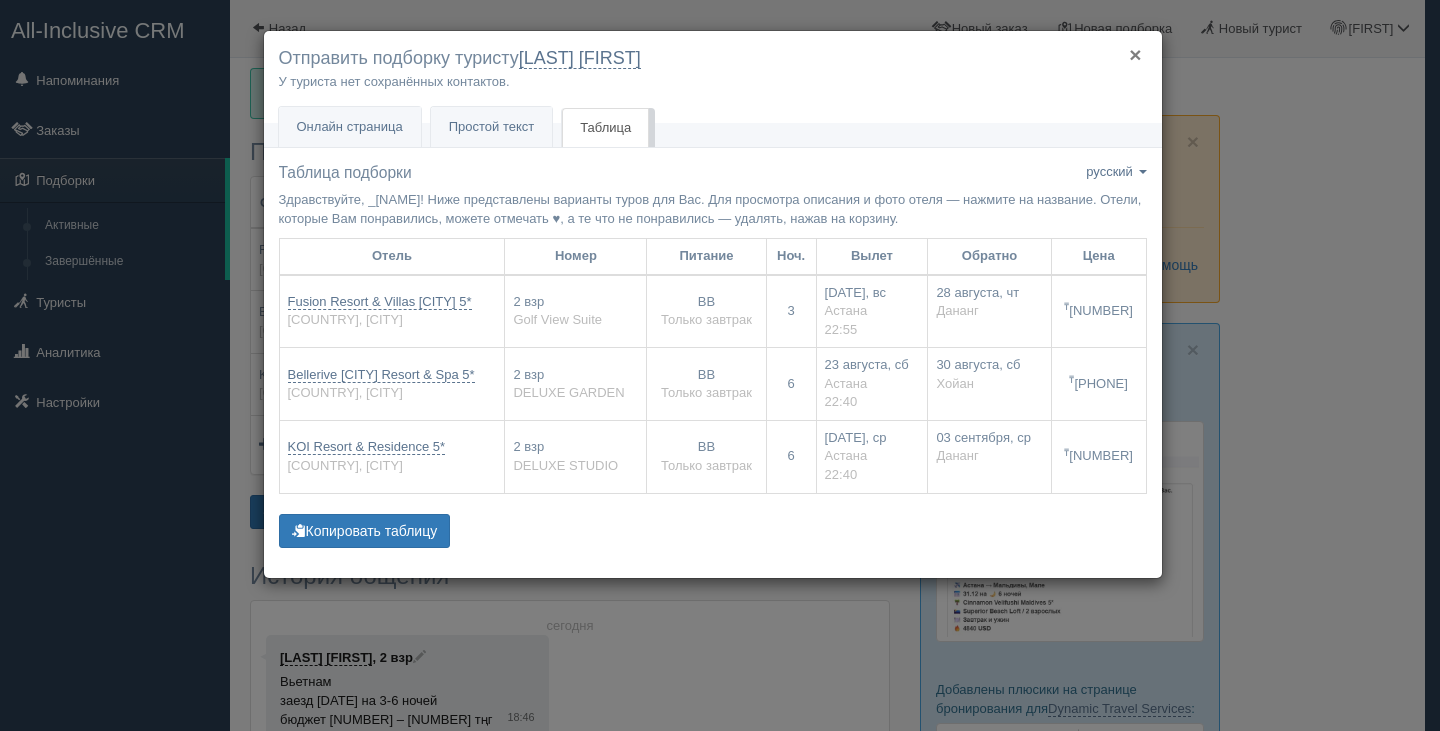click on "×" at bounding box center (1135, 54) 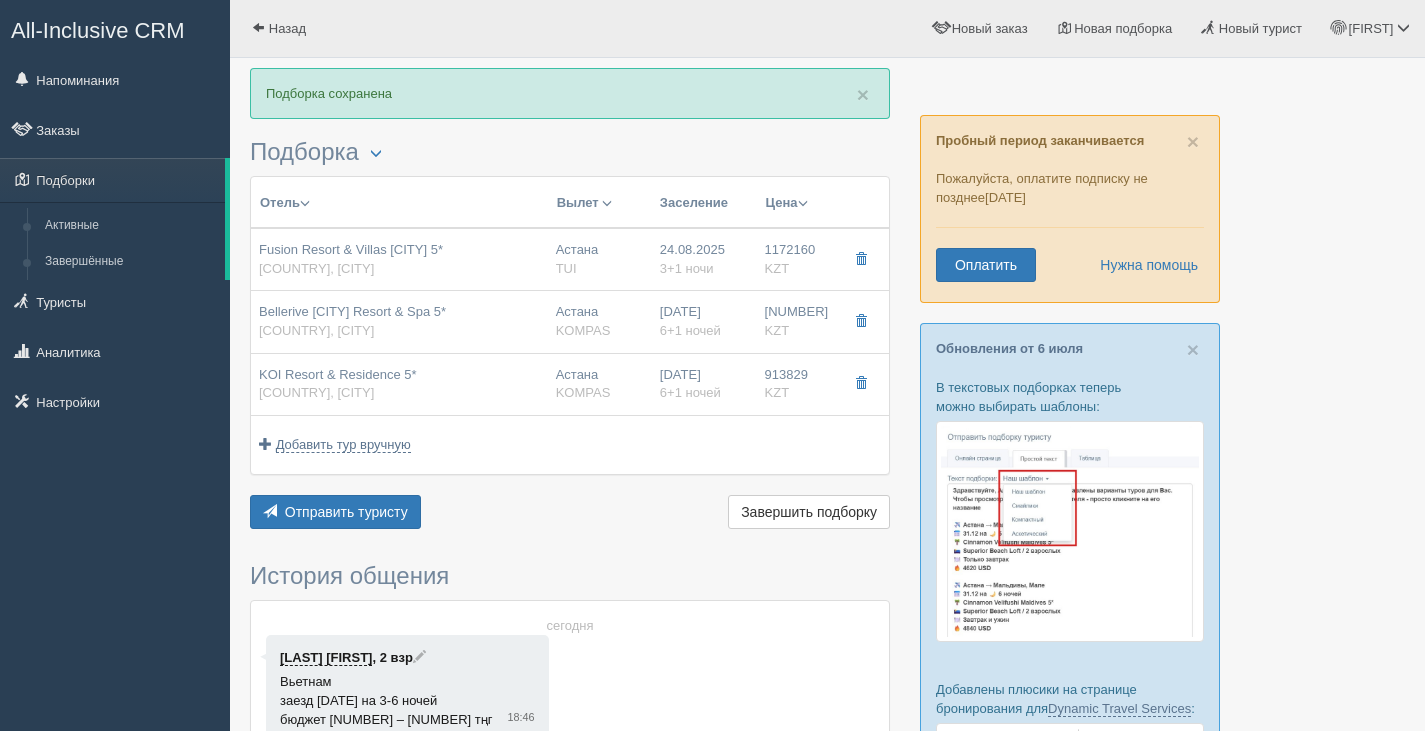 scroll, scrollTop: 0, scrollLeft: 0, axis: both 